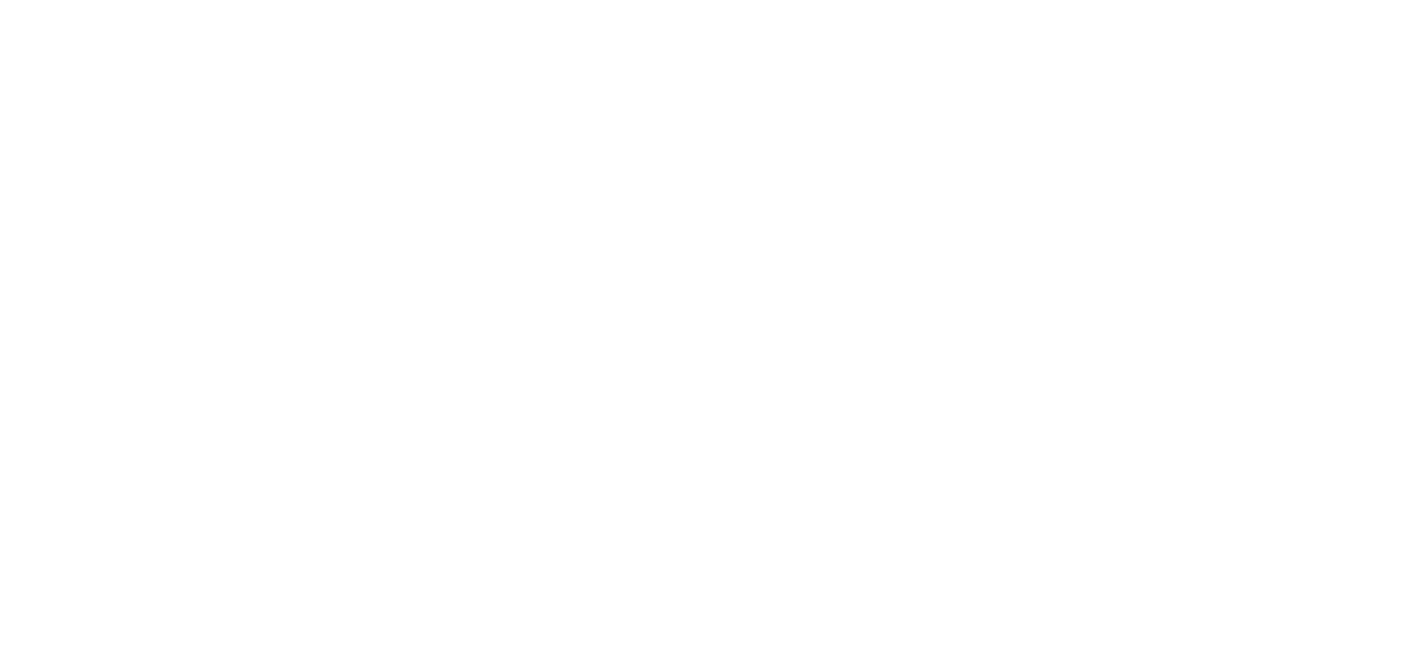 scroll, scrollTop: 0, scrollLeft: 0, axis: both 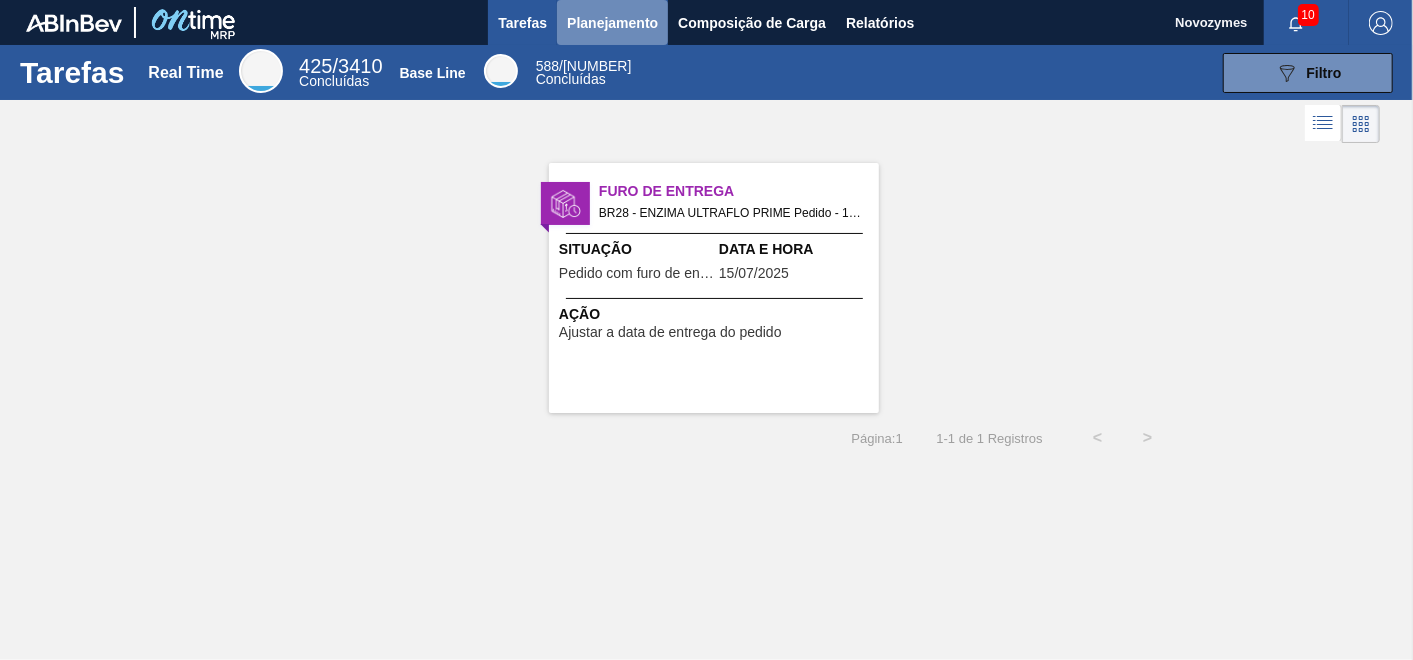 click on "Planejamento" at bounding box center [612, 23] 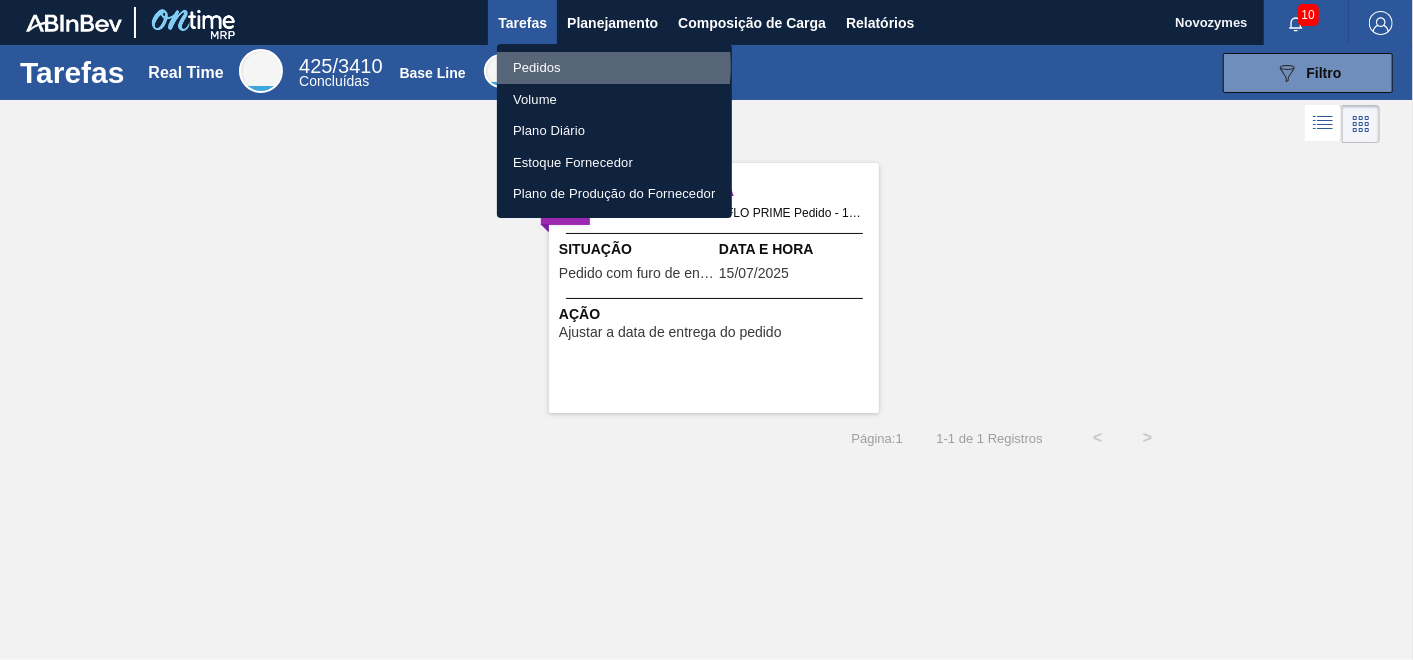 click on "Pedidos" at bounding box center (614, 68) 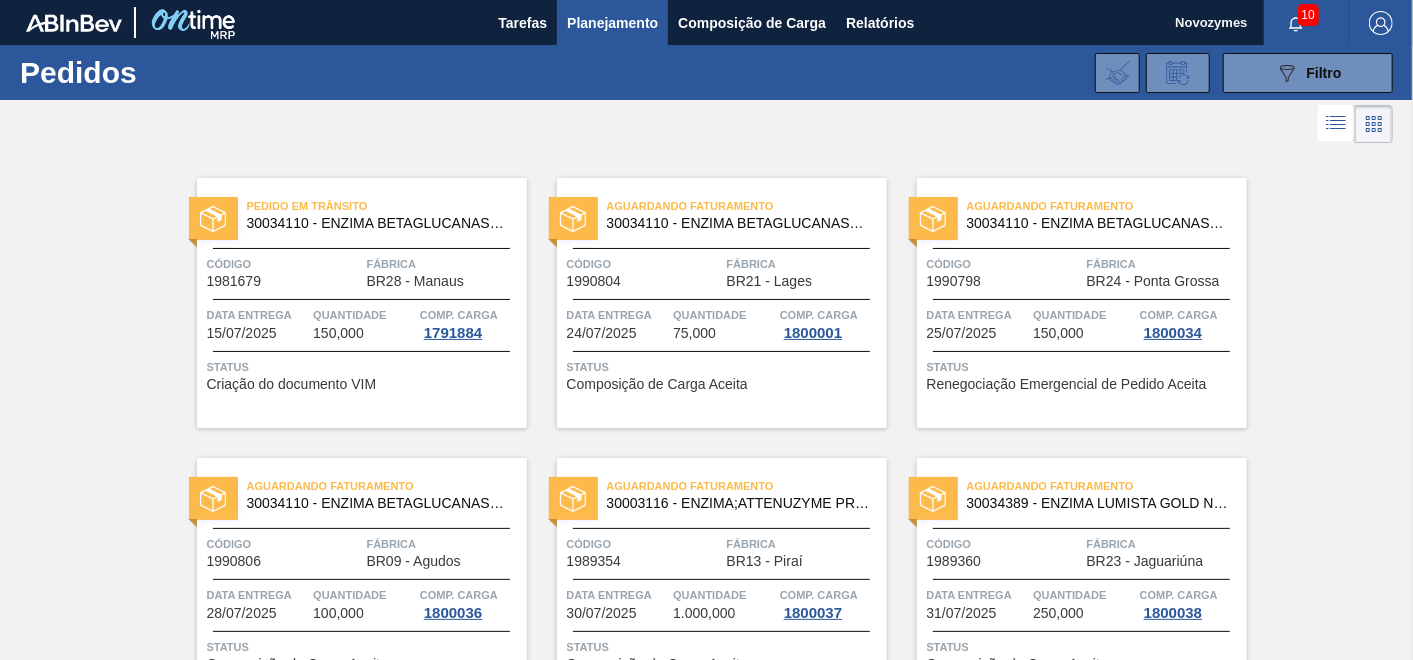 click on "Data entrega [DATE]" at bounding box center [978, 323] 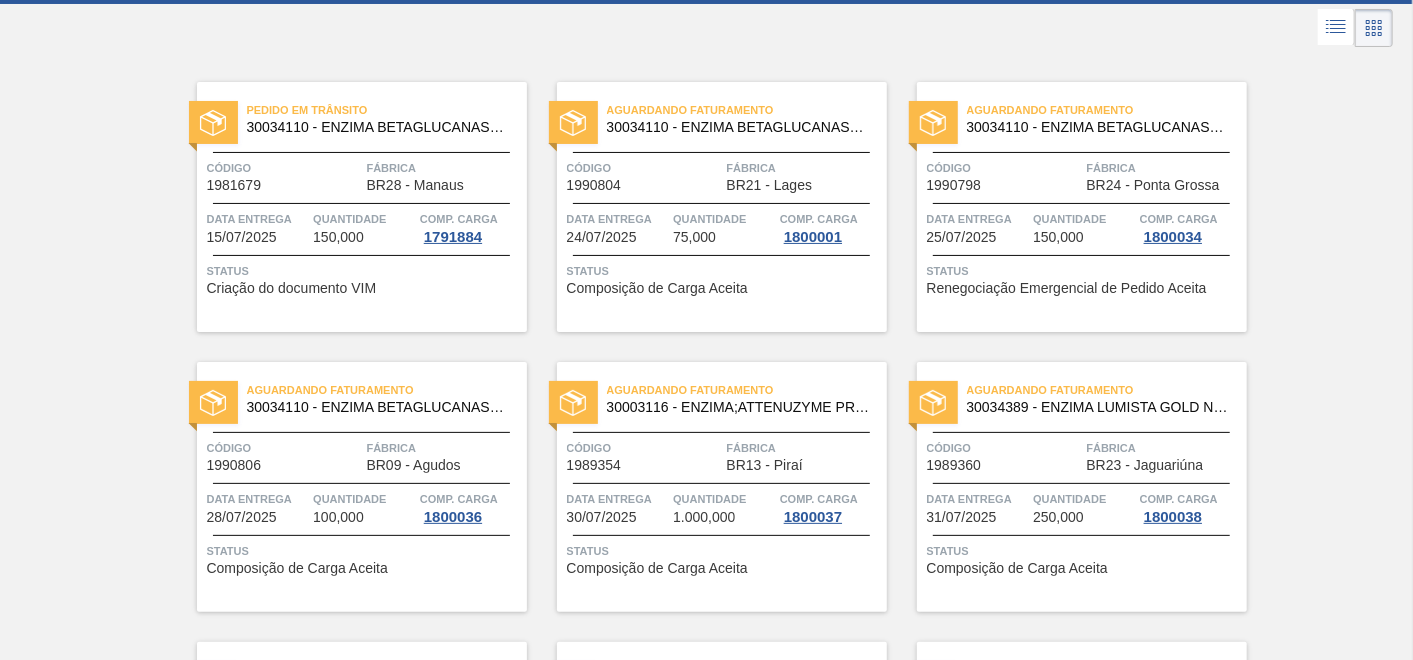 scroll, scrollTop: 222, scrollLeft: 0, axis: vertical 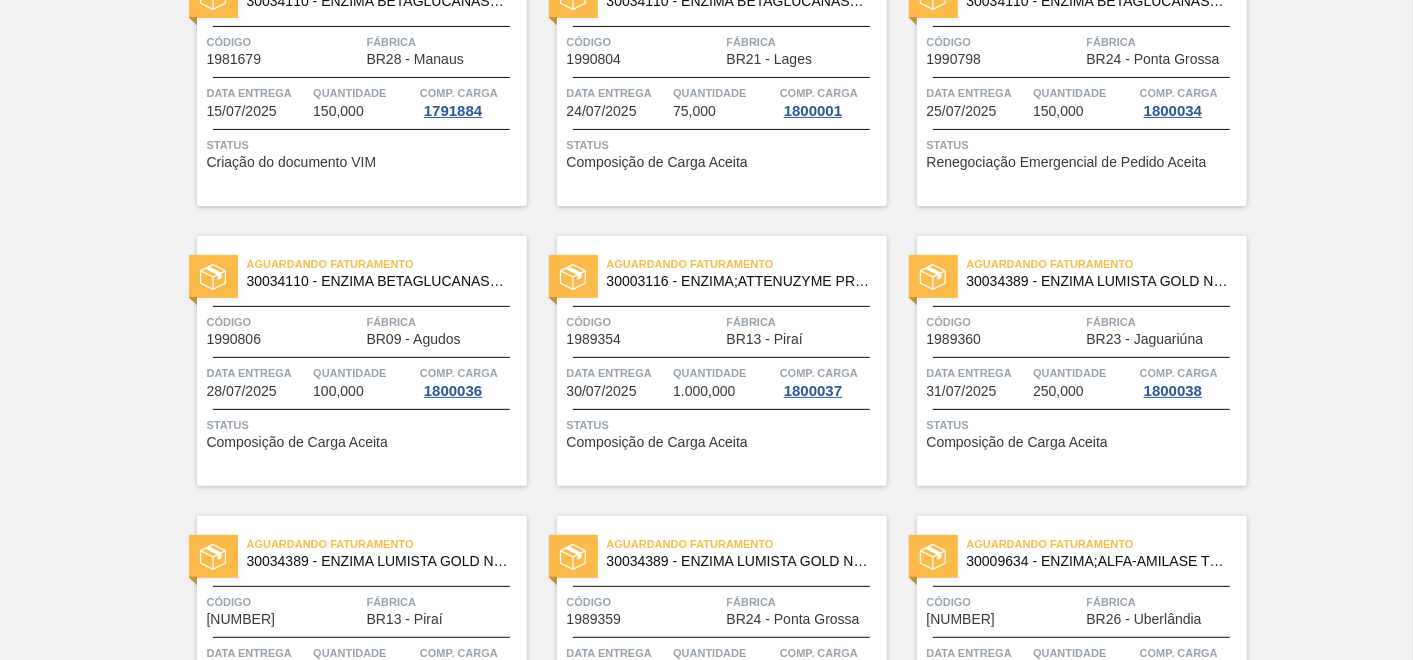 click on "Quantidade" at bounding box center (364, 373) 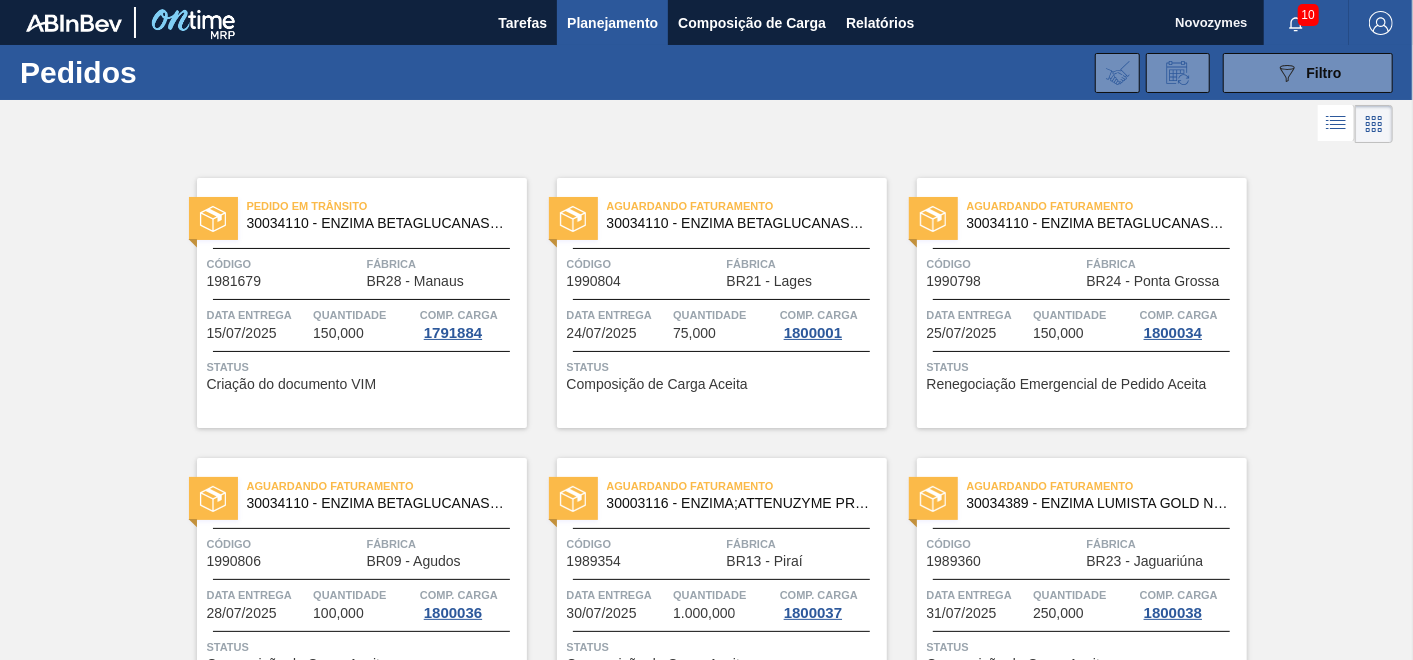 scroll, scrollTop: 111, scrollLeft: 0, axis: vertical 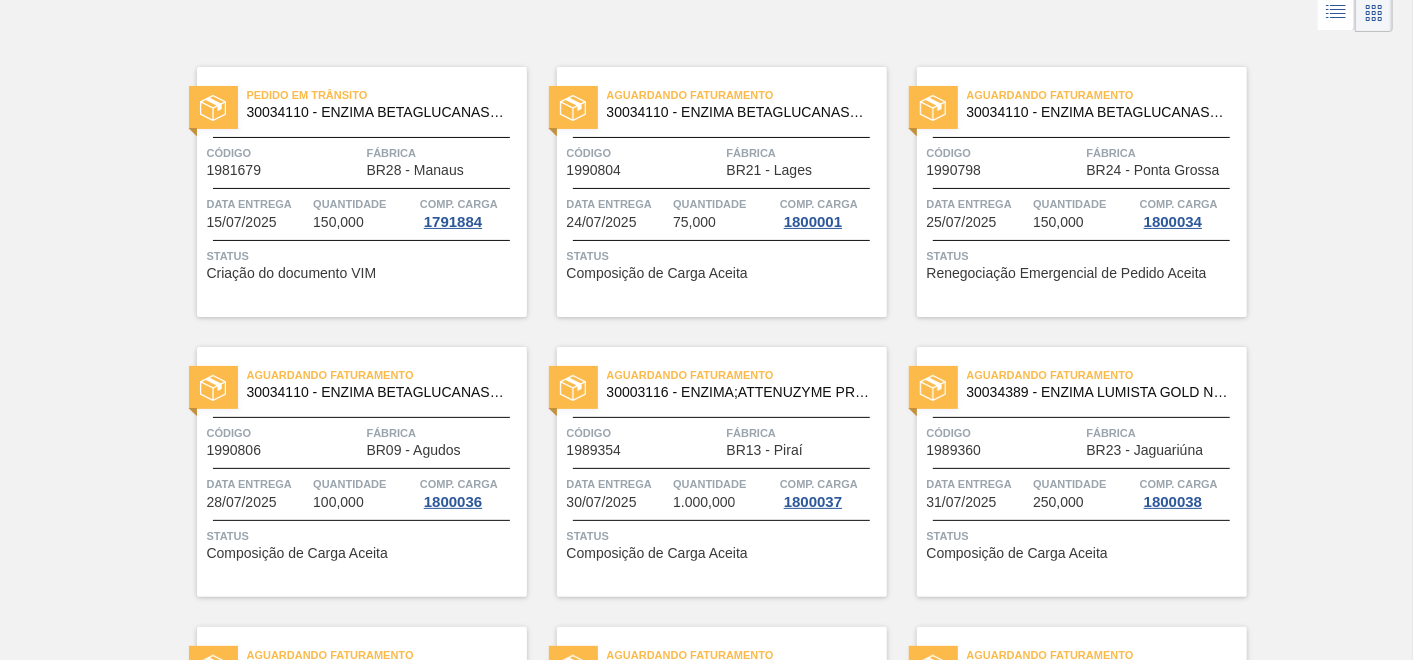 click on "Aguardando Faturamento [NUMBER] - ENZIMA;ATTENUZYME PRO;NOVOZYMES; Código [NUMBER] Fábrica BR13 - Piraí Data entrega [DATE] Quantidade 1.000,000 Comp. Carga [NUMBER] Status Composição de Carga Aceita" at bounding box center [722, 472] 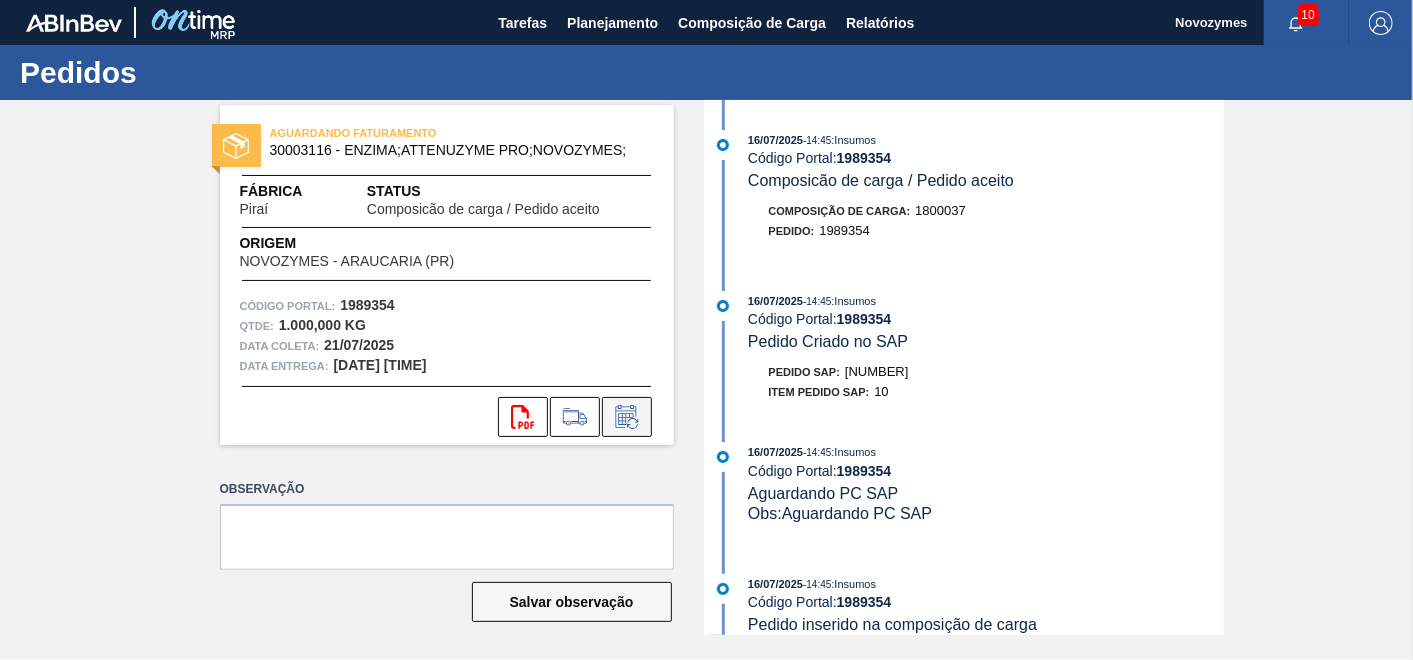 click 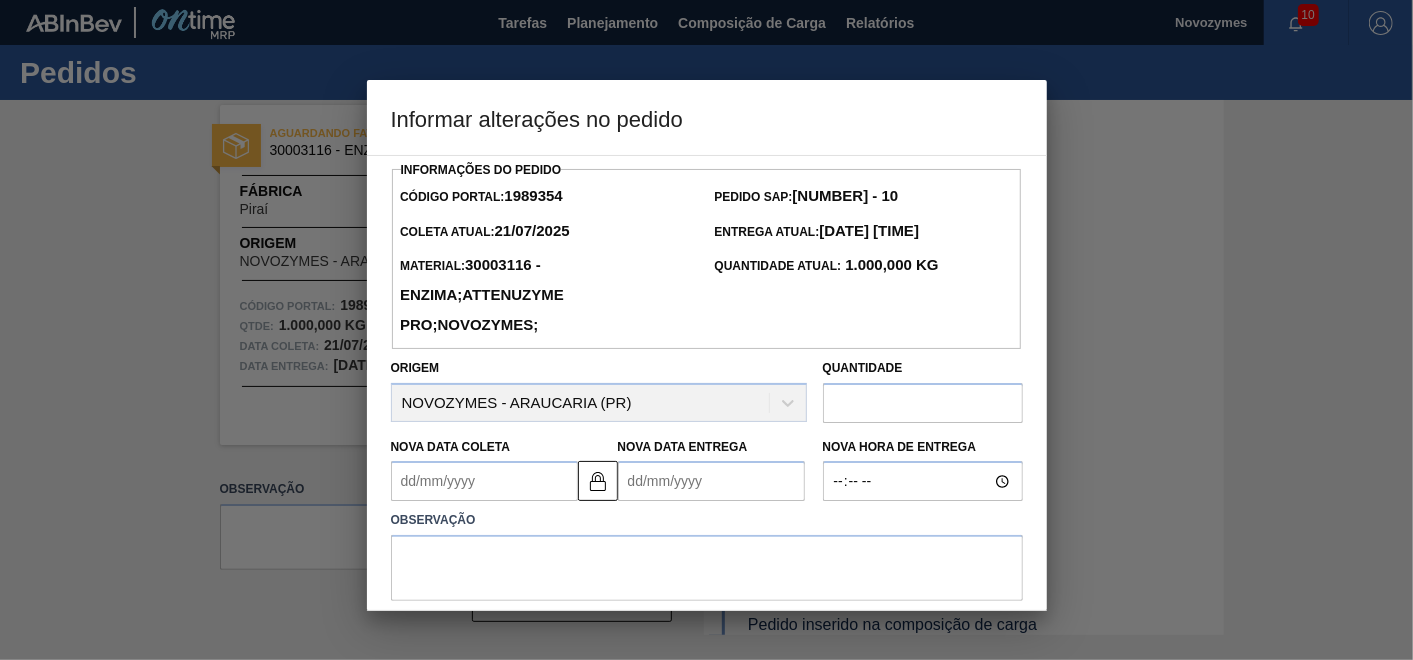 click on "Nova Data Coleta" at bounding box center [451, 447] 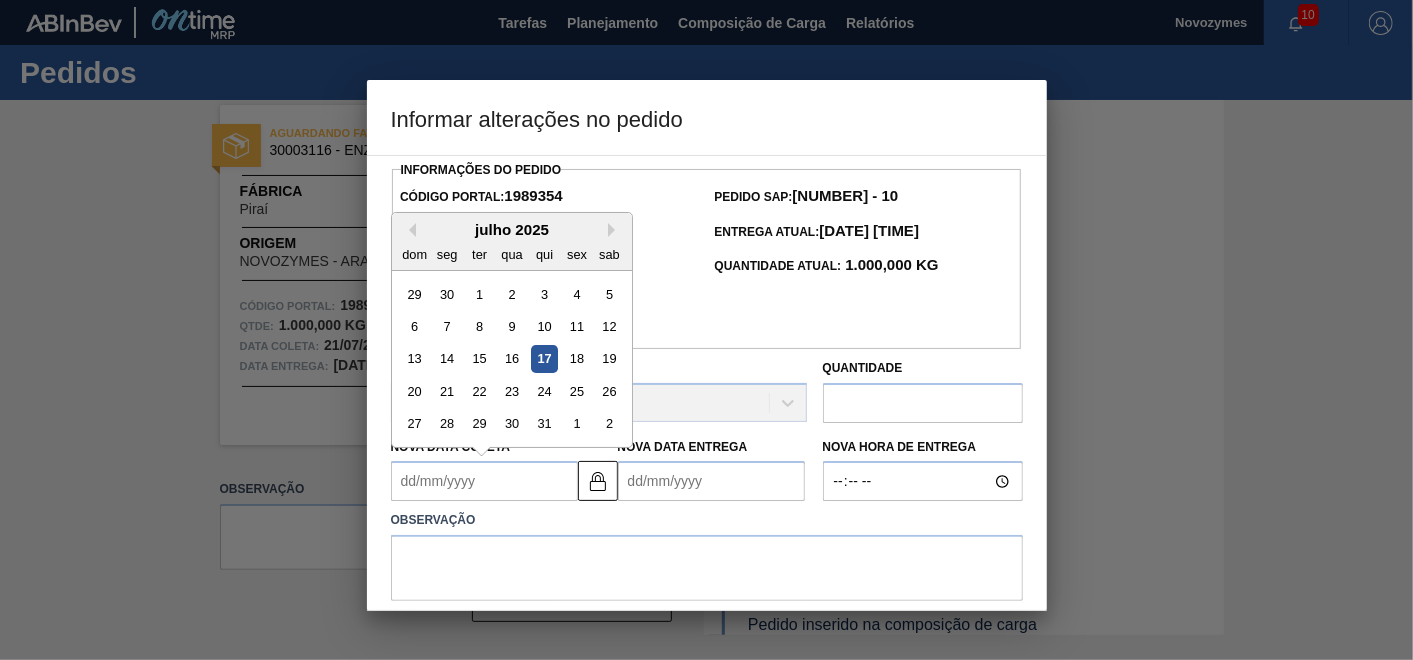 click on "Nova Data Coleta" at bounding box center [484, 481] 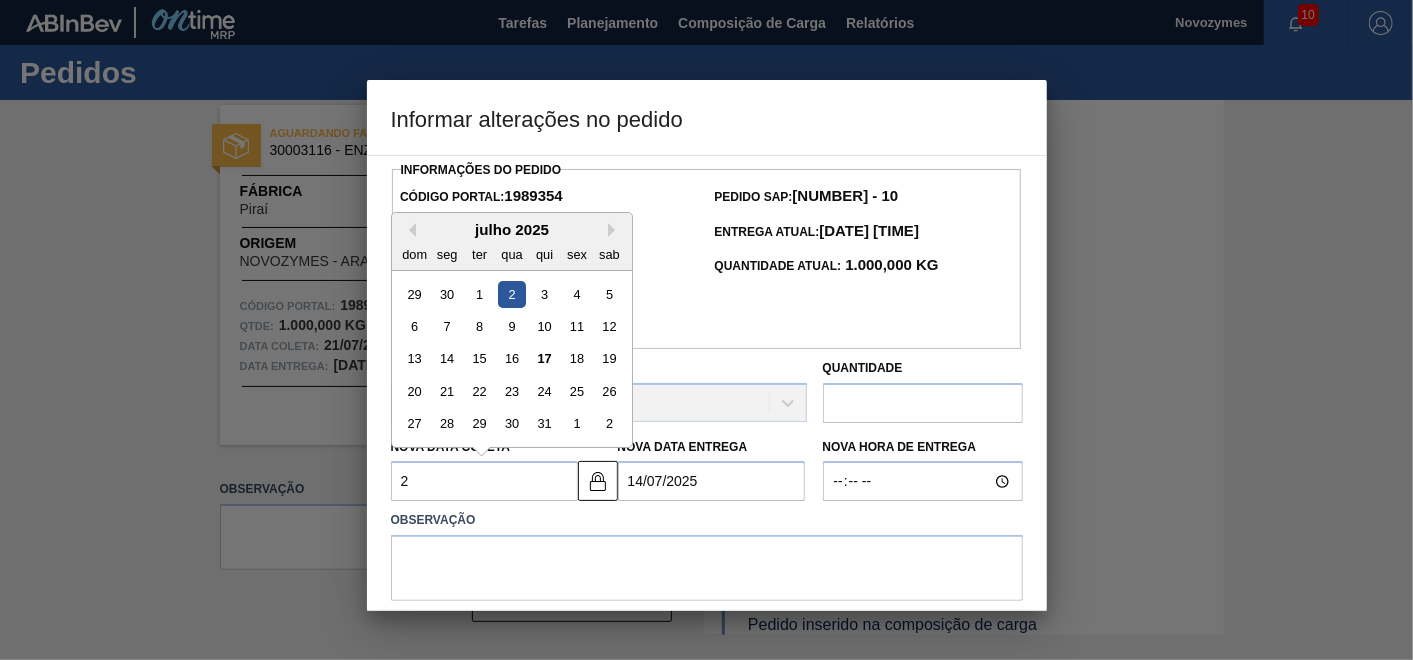 type on "22" 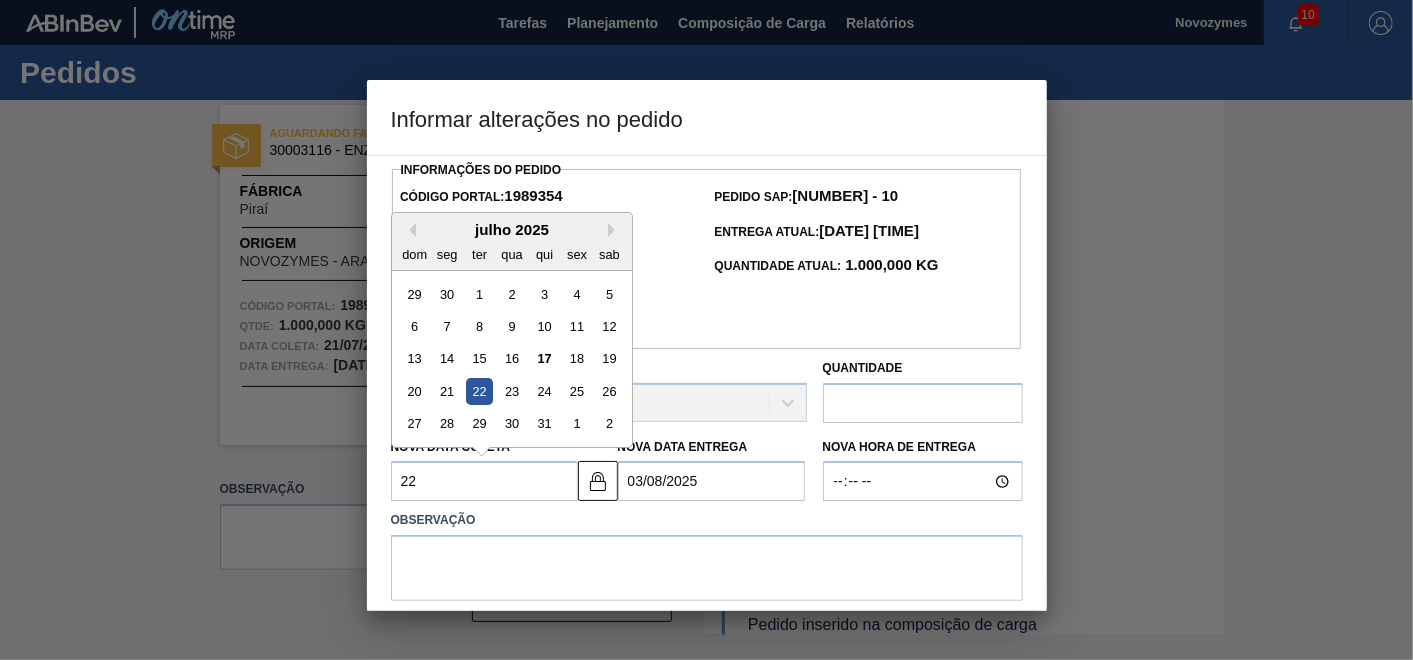 click on "22" at bounding box center (478, 391) 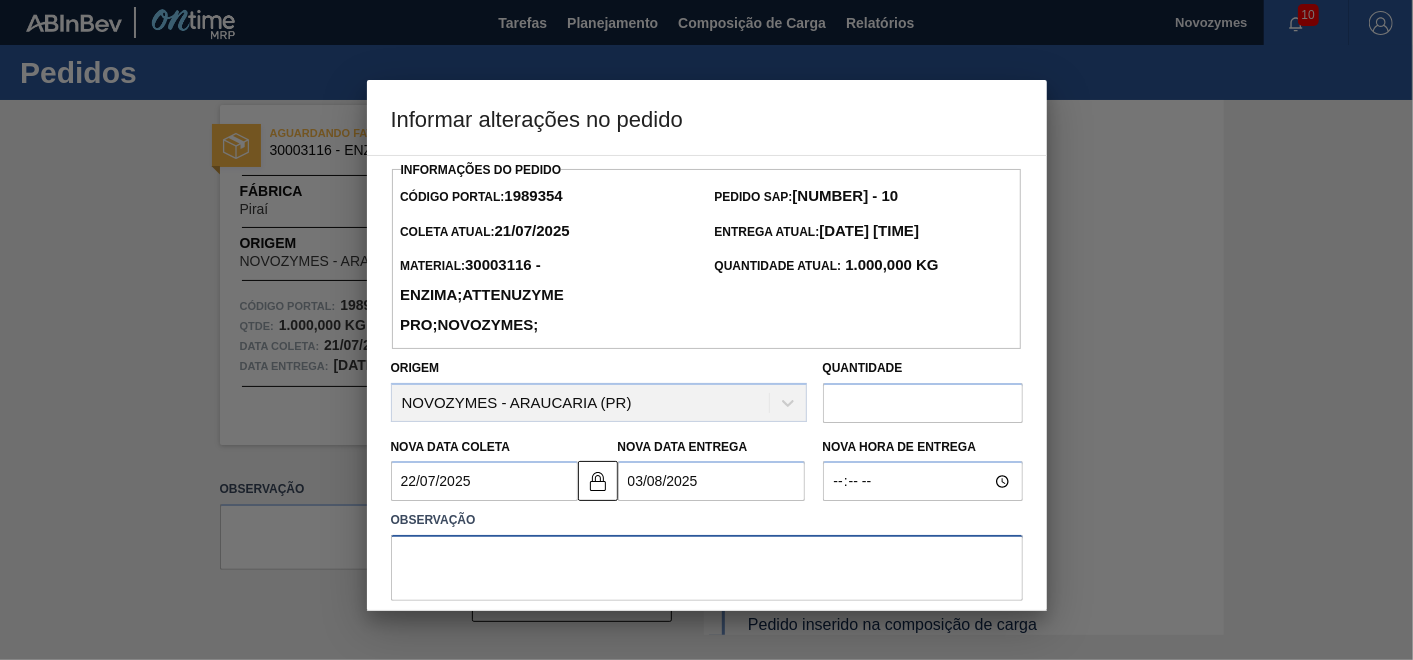 click at bounding box center (707, 568) 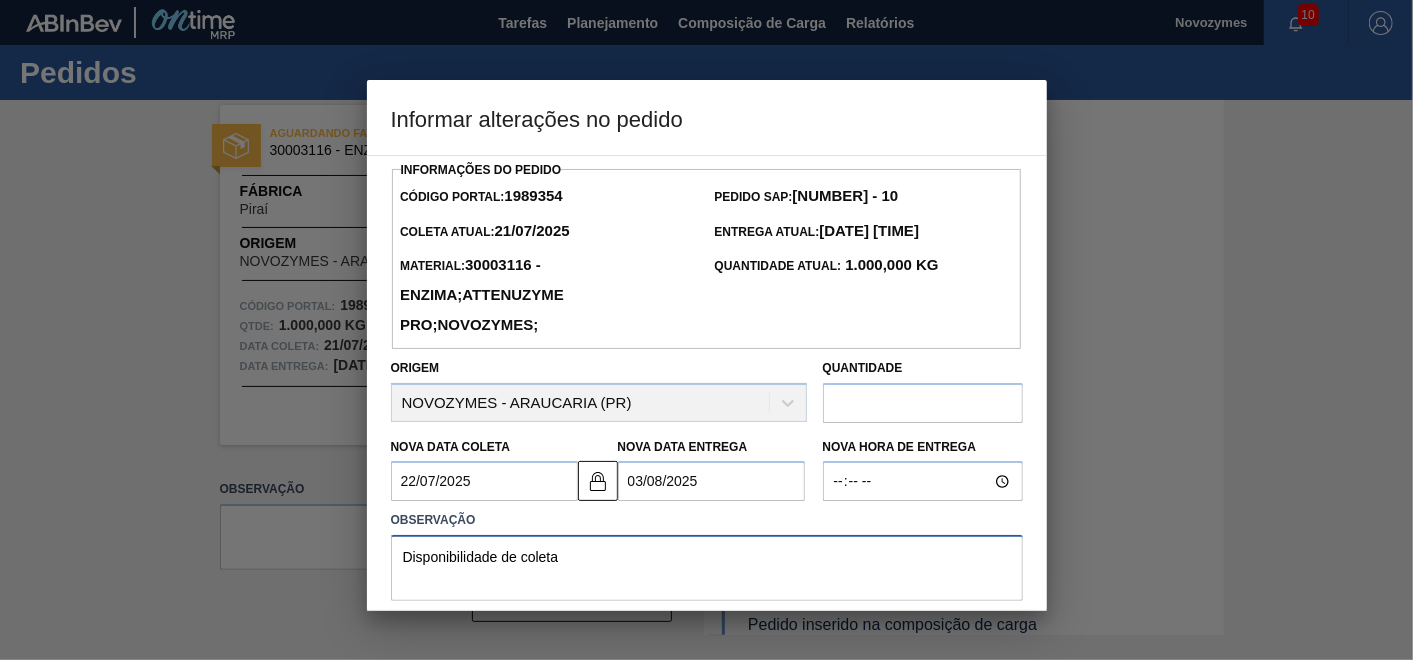 scroll, scrollTop: 74, scrollLeft: 0, axis: vertical 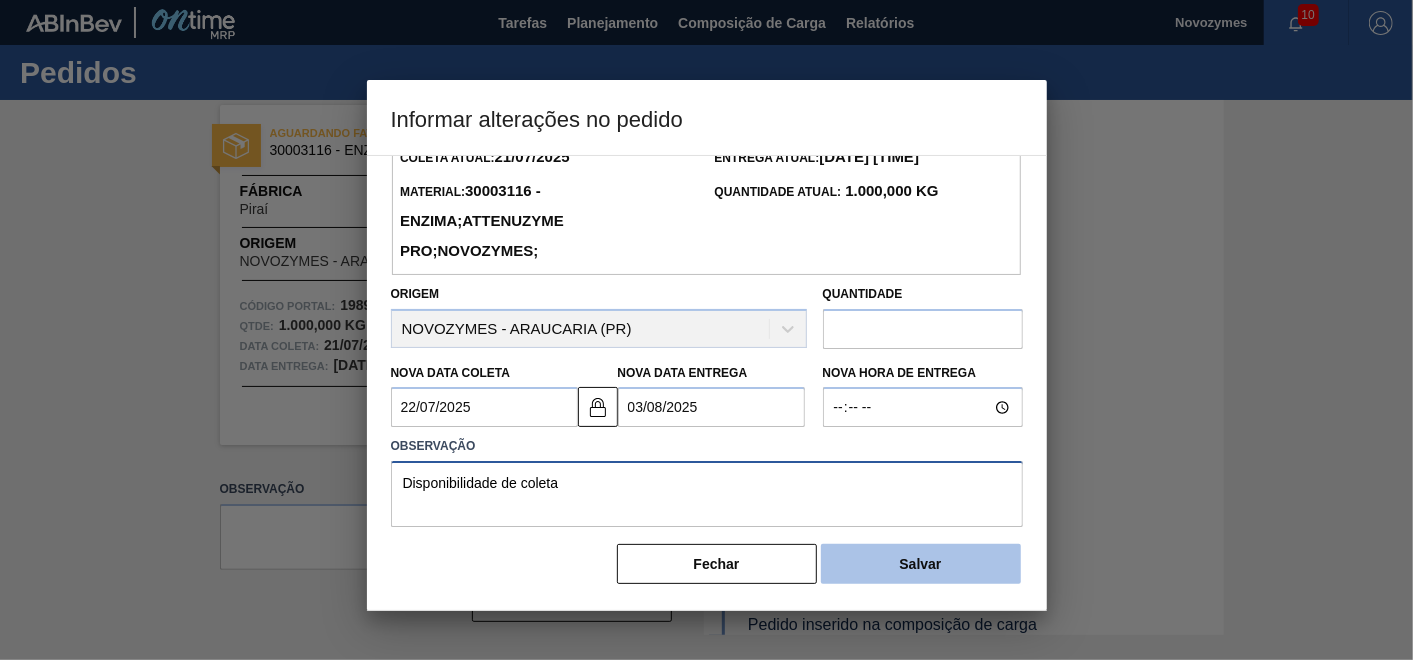 type on "Disponibilidade de coleta" 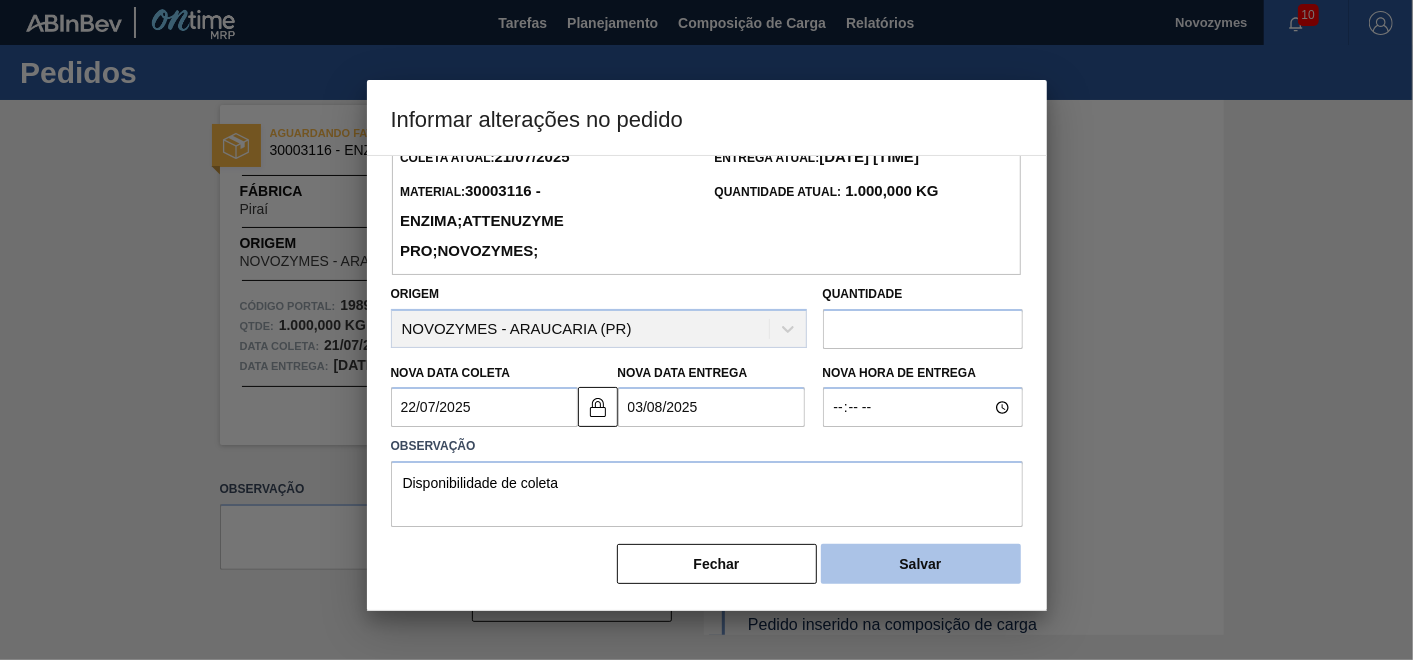 click on "Salvar" at bounding box center [921, 564] 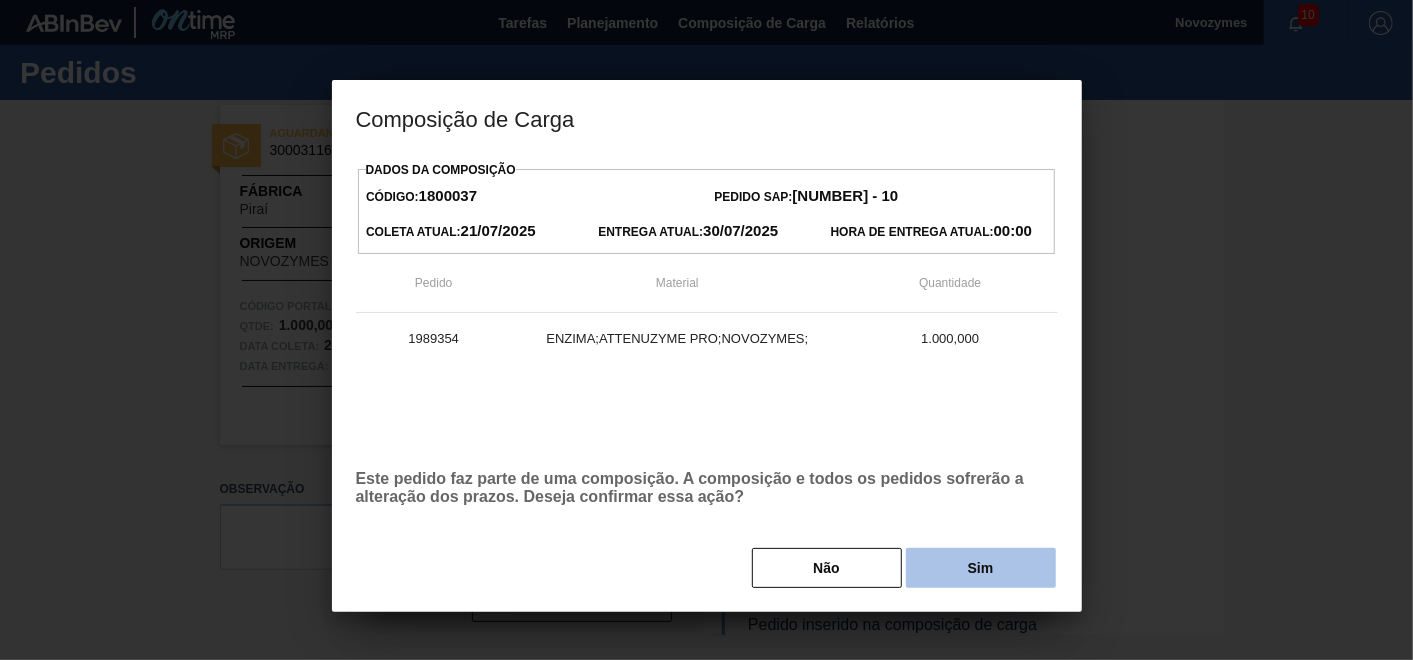 click on "Sim" at bounding box center (981, 568) 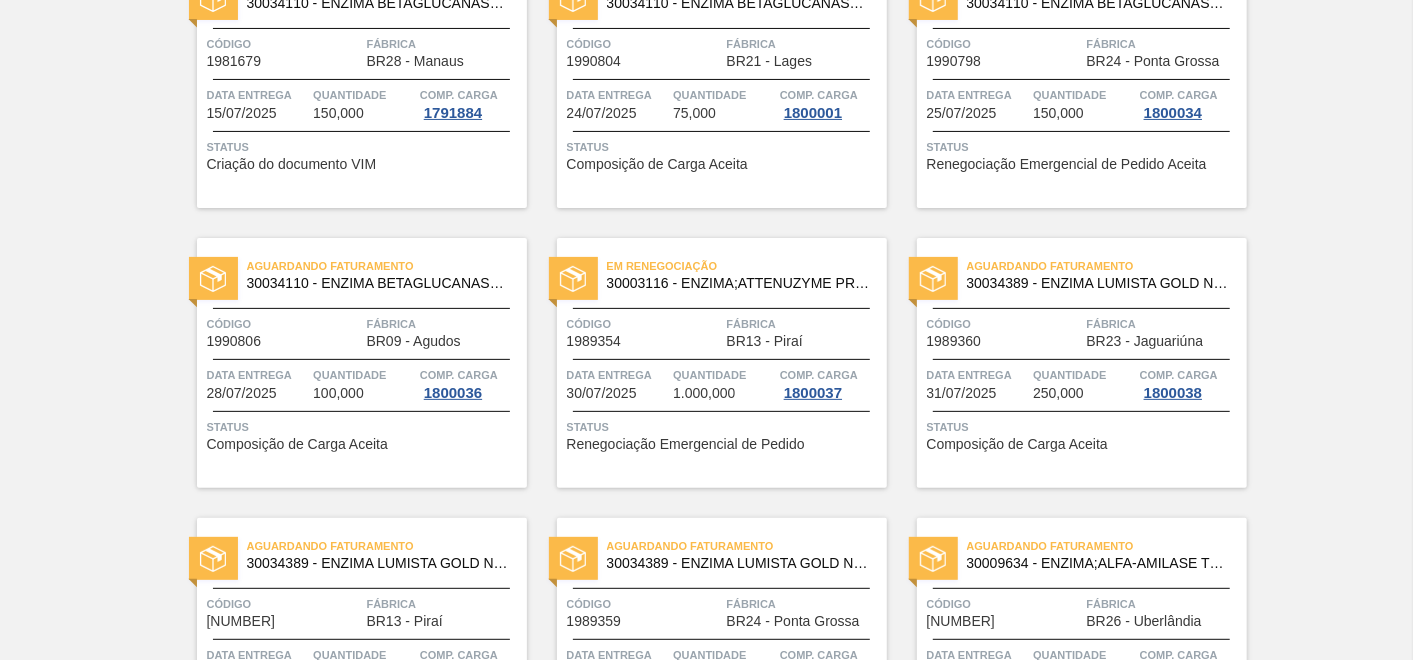 scroll, scrollTop: 222, scrollLeft: 0, axis: vertical 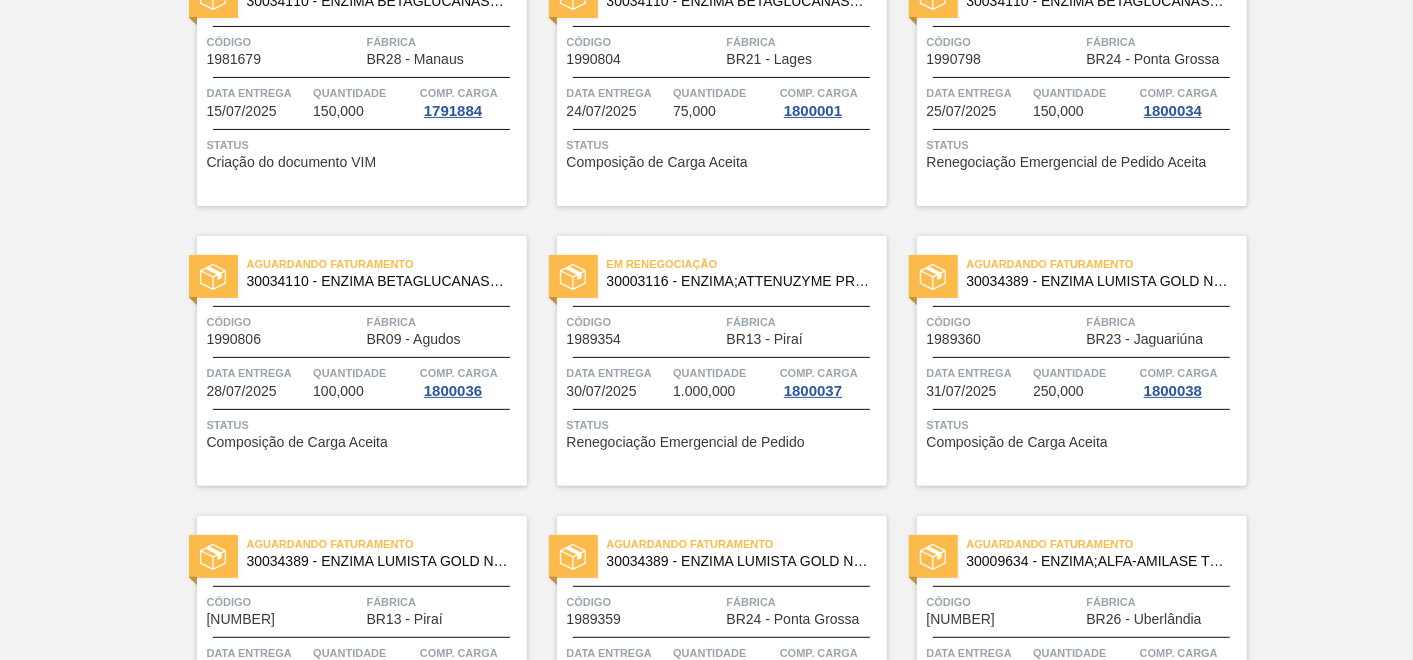 click on "Código [NUMBER]" at bounding box center [644, 329] 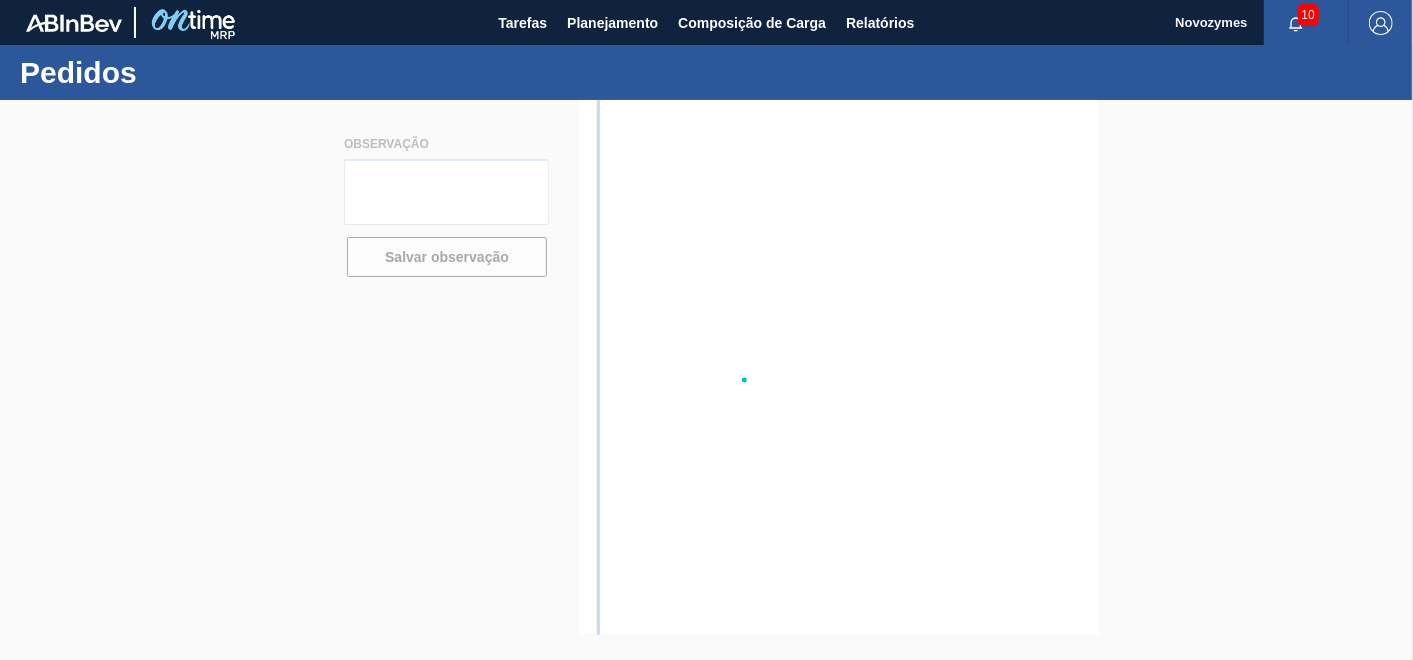 scroll, scrollTop: 0, scrollLeft: 0, axis: both 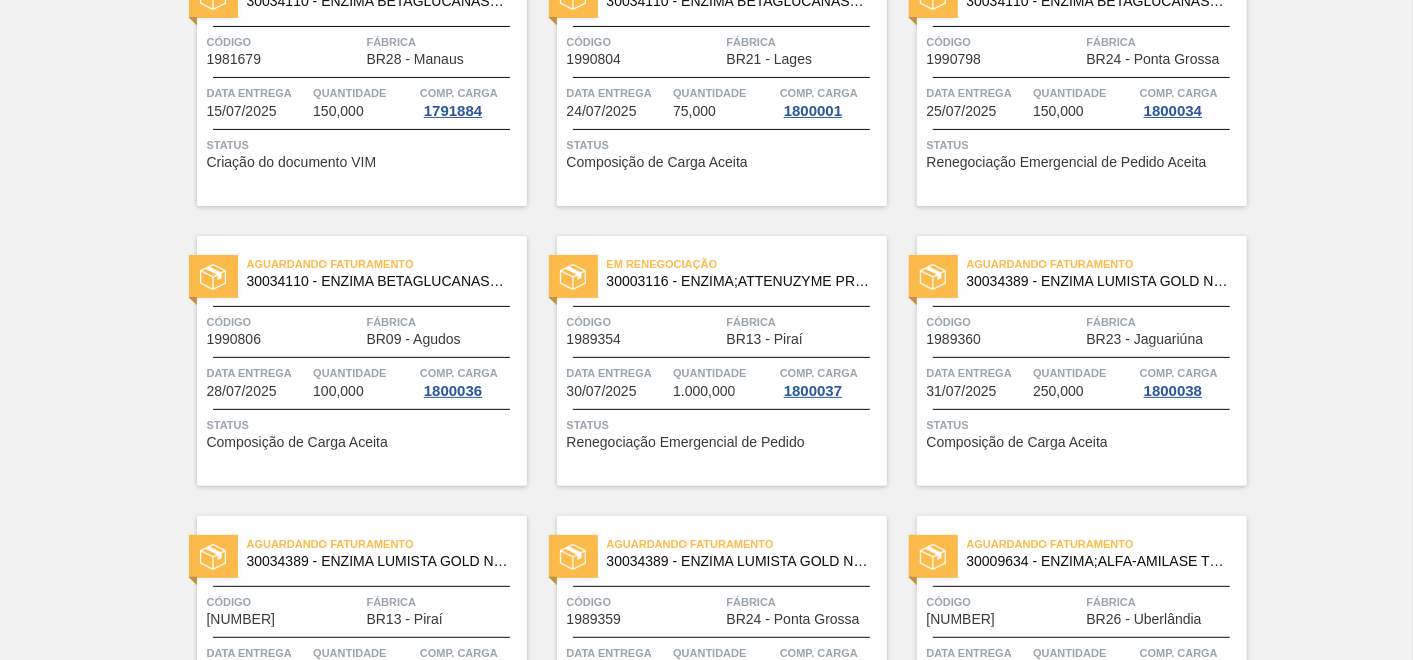 click on "Quantidade" at bounding box center [1084, 373] 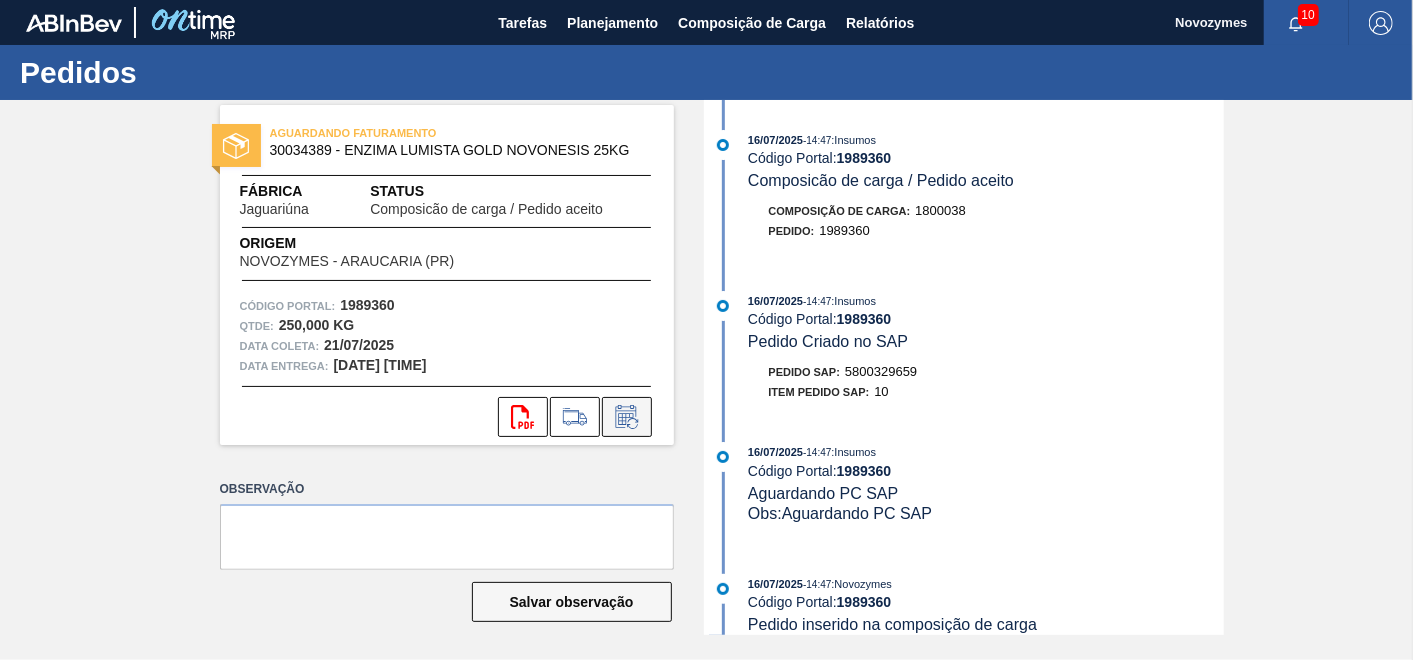 click 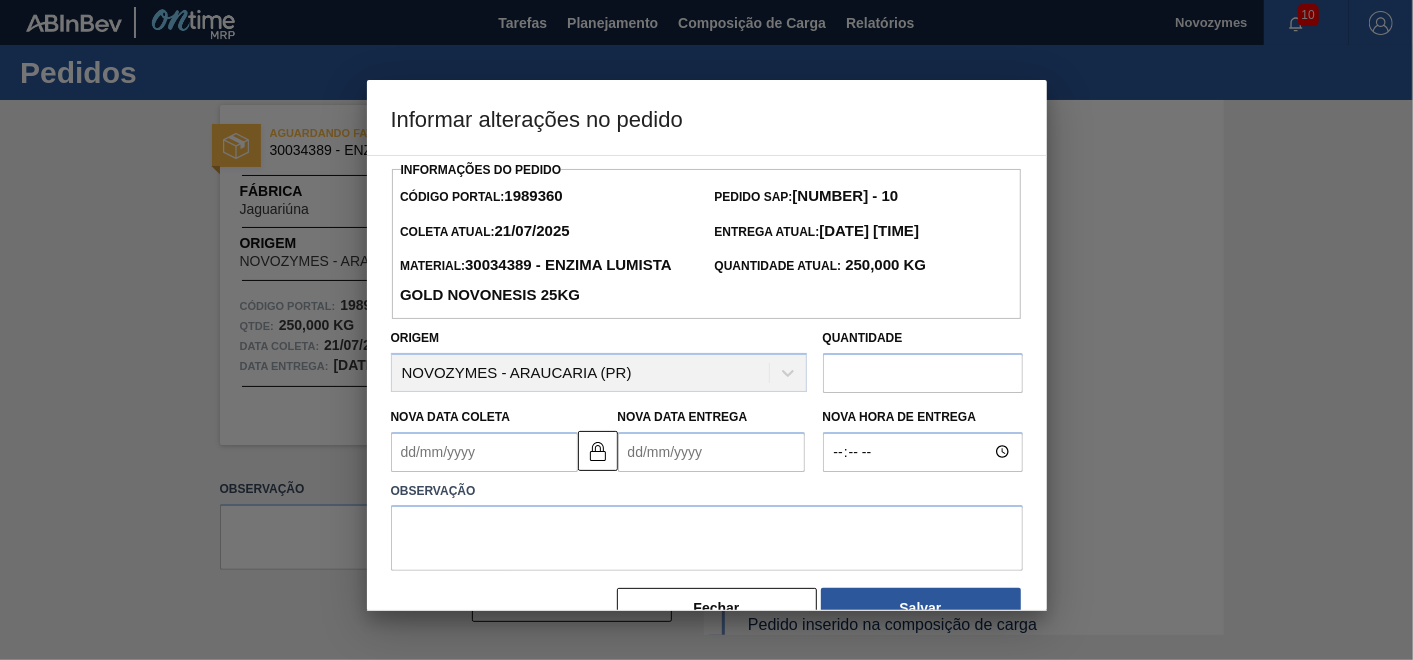 click on "Nova Data Coleta" at bounding box center (484, 452) 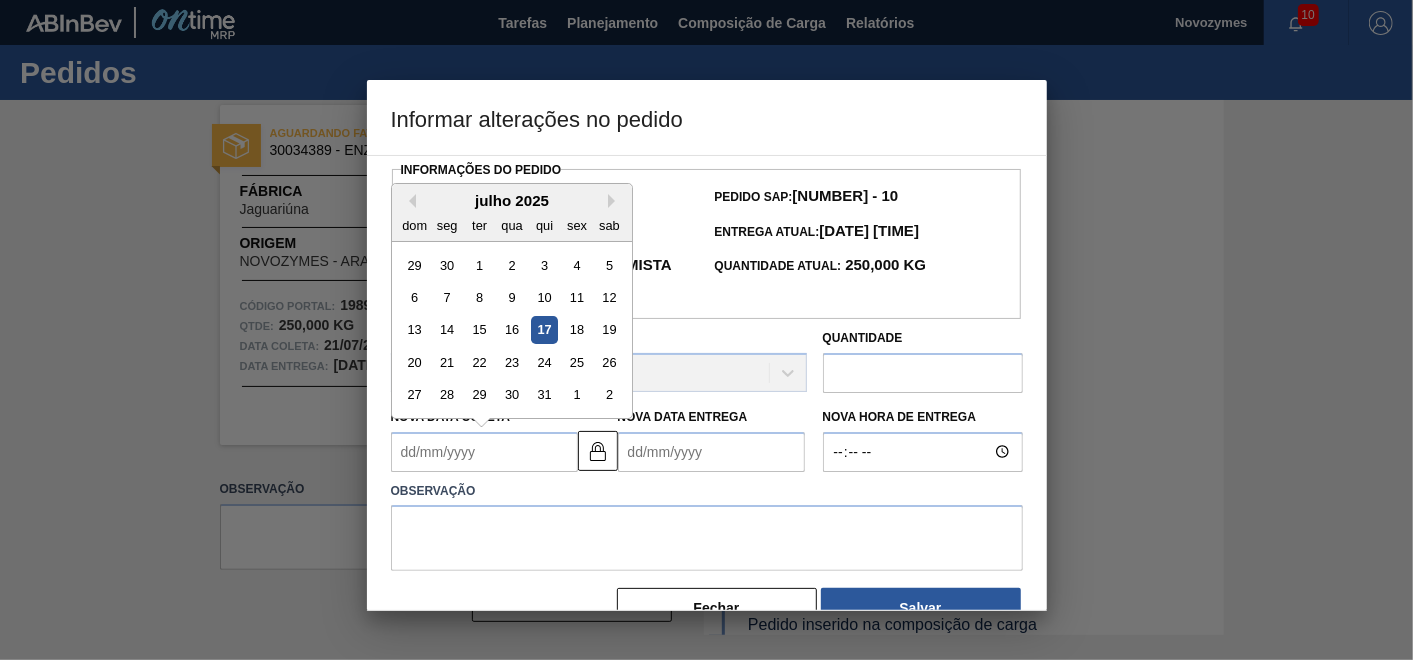 type on "22/07/2025" 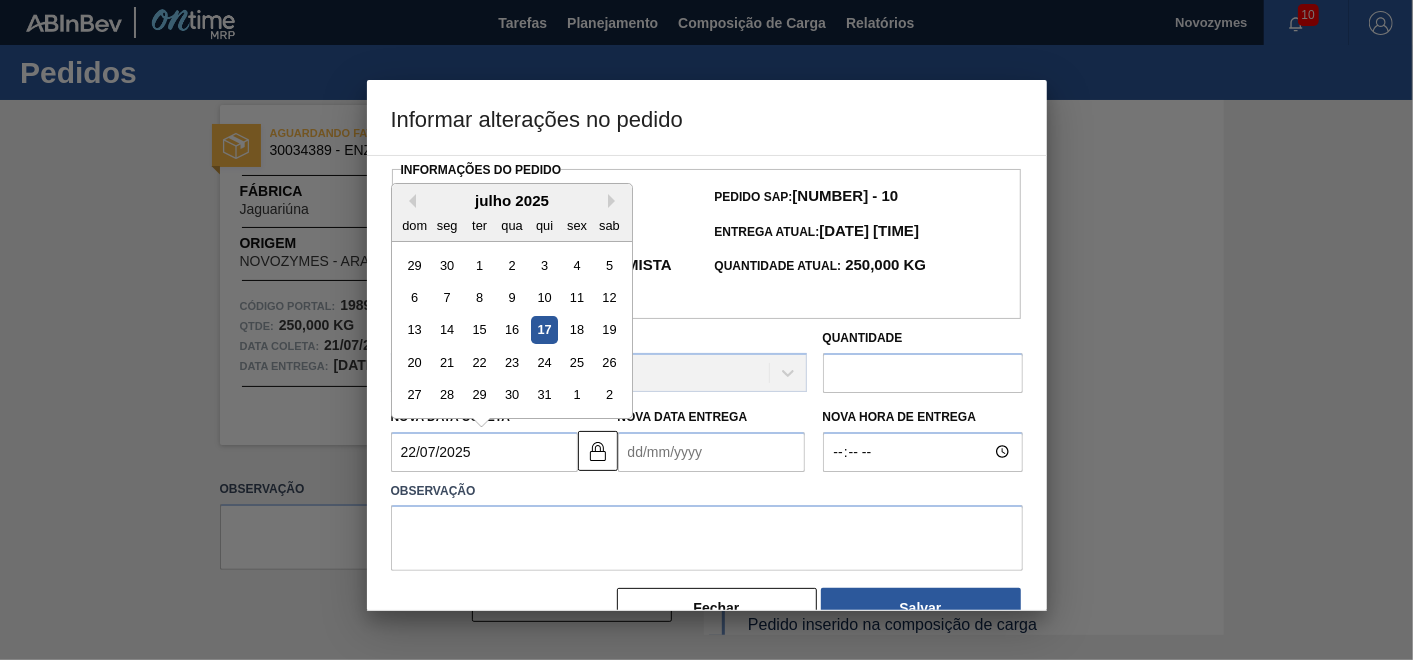 type on "03/08/2025" 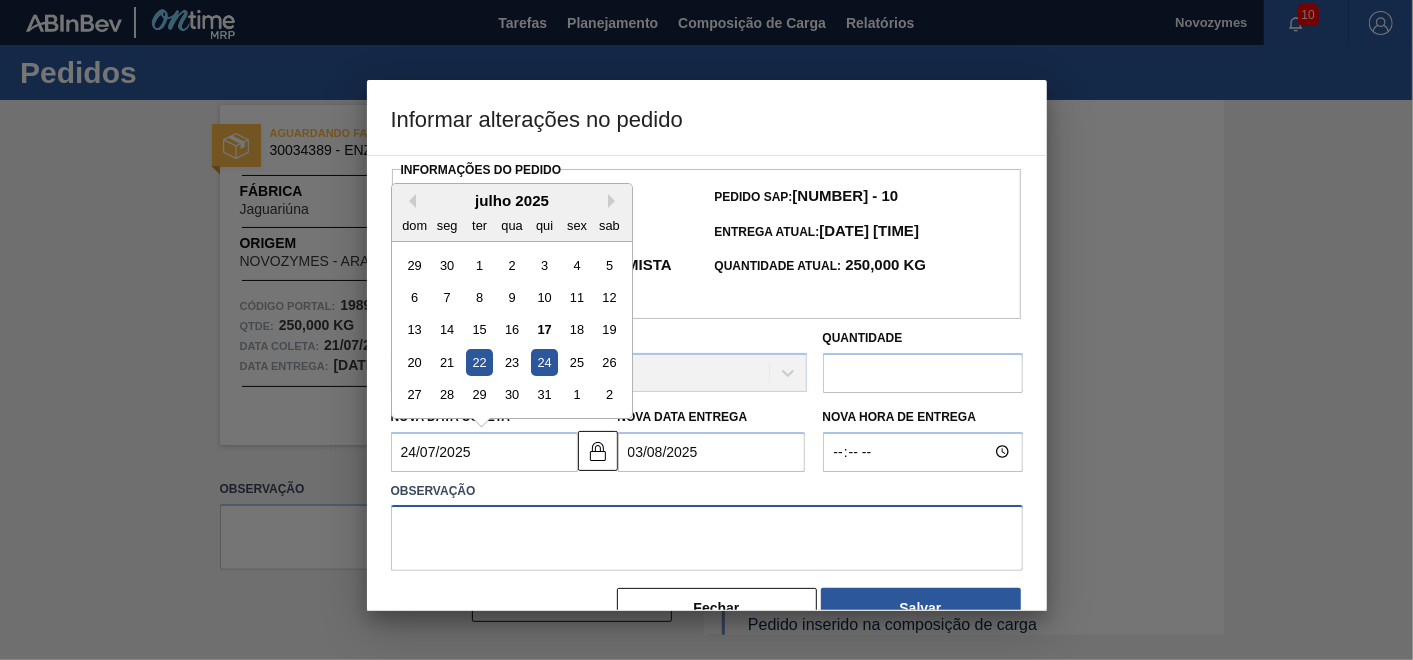 click at bounding box center (707, 538) 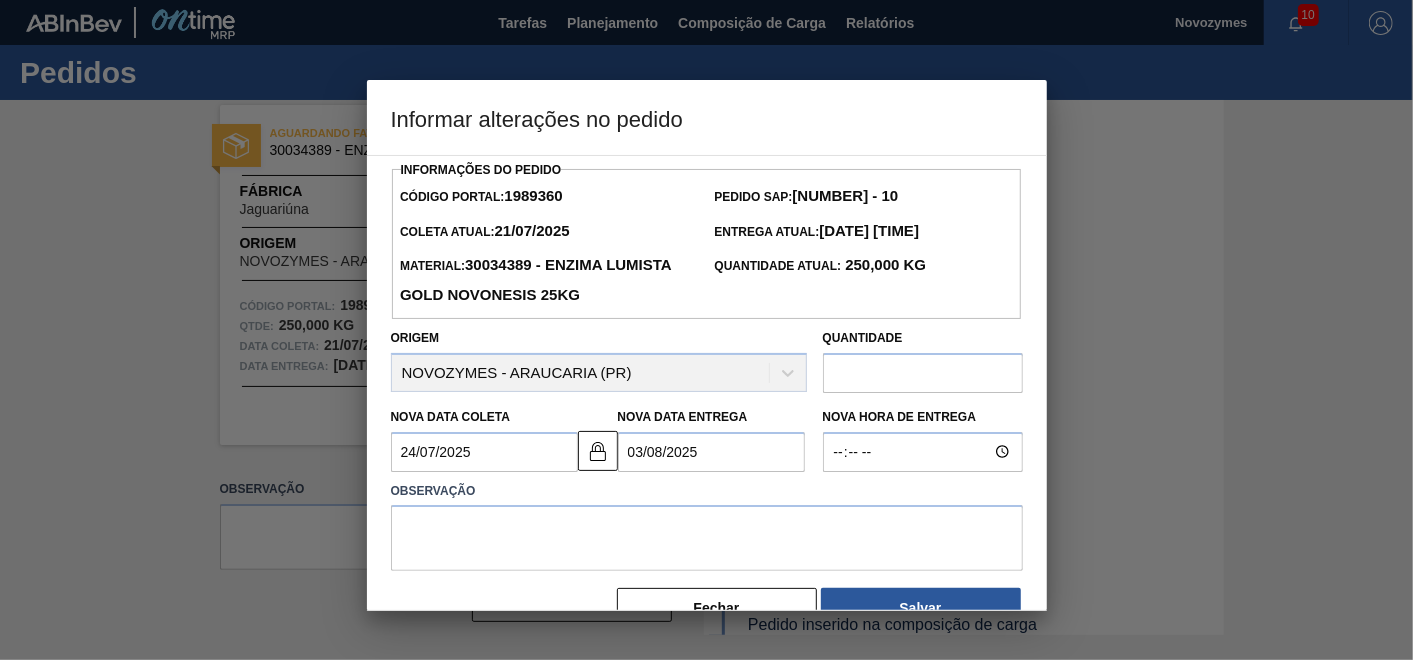 click on "24/07/2025" at bounding box center [484, 452] 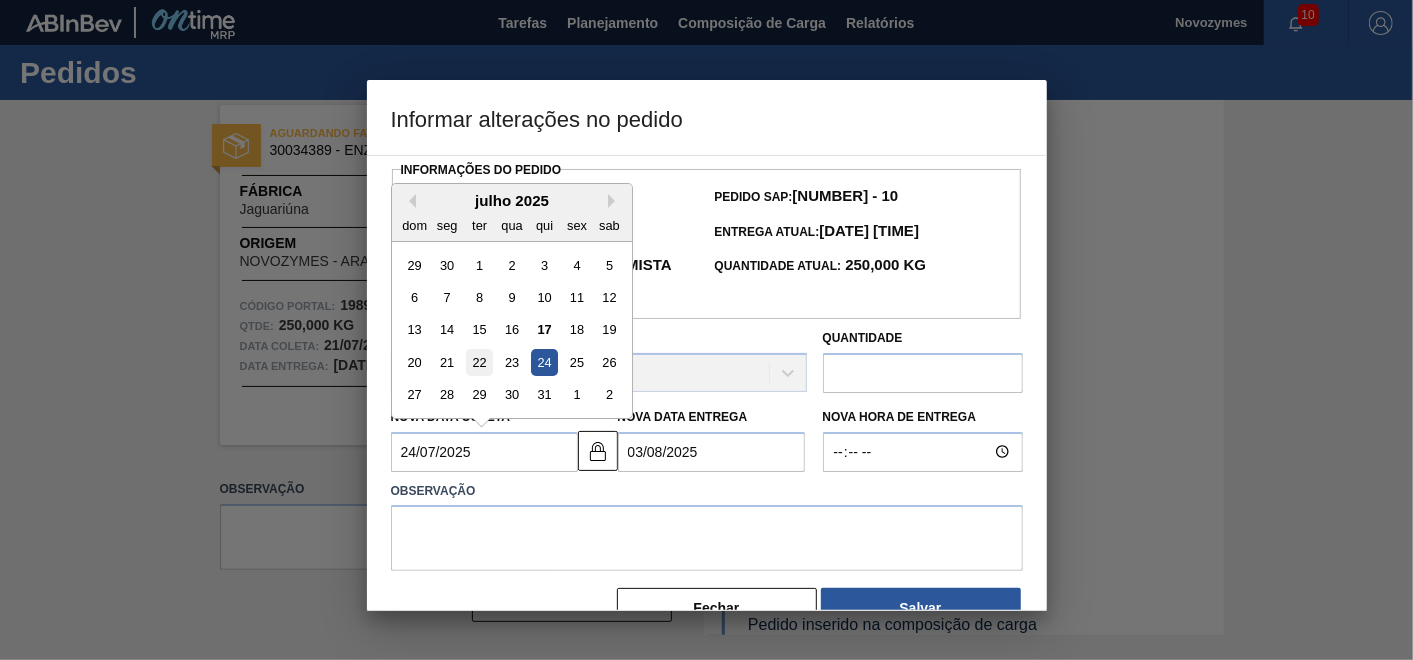 click on "22" at bounding box center (478, 362) 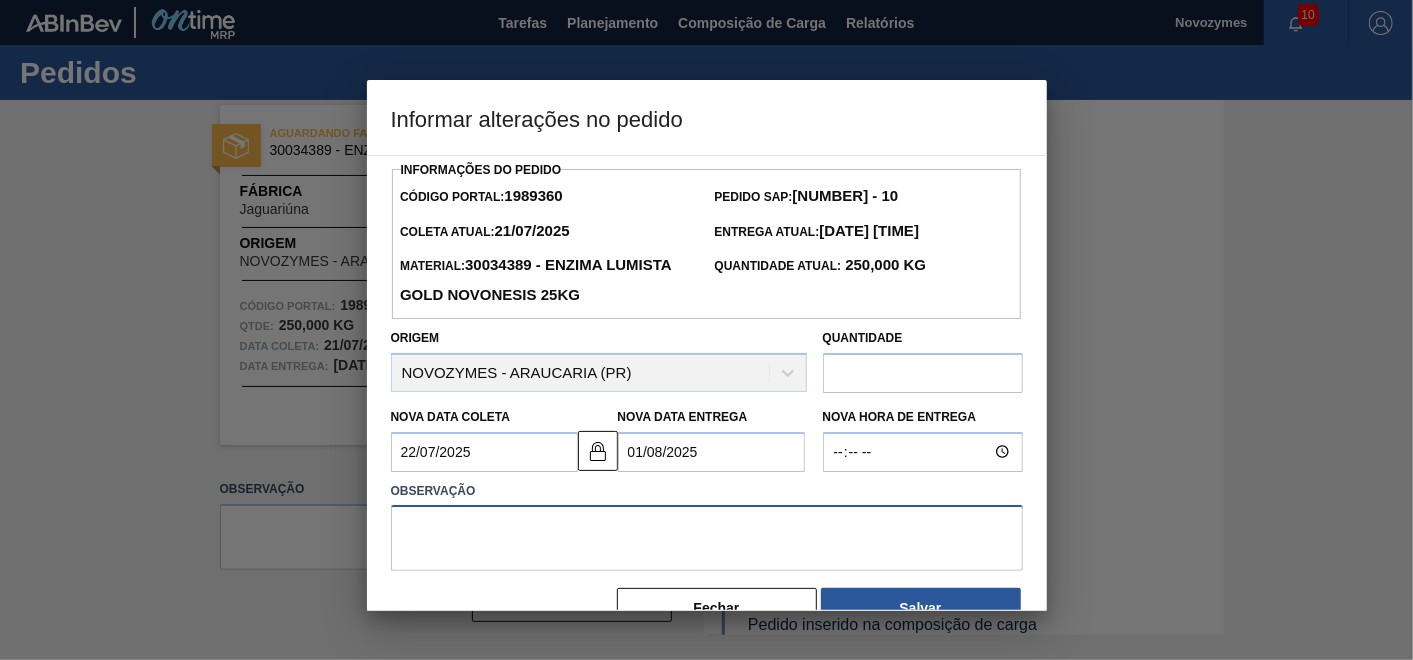 click at bounding box center [707, 538] 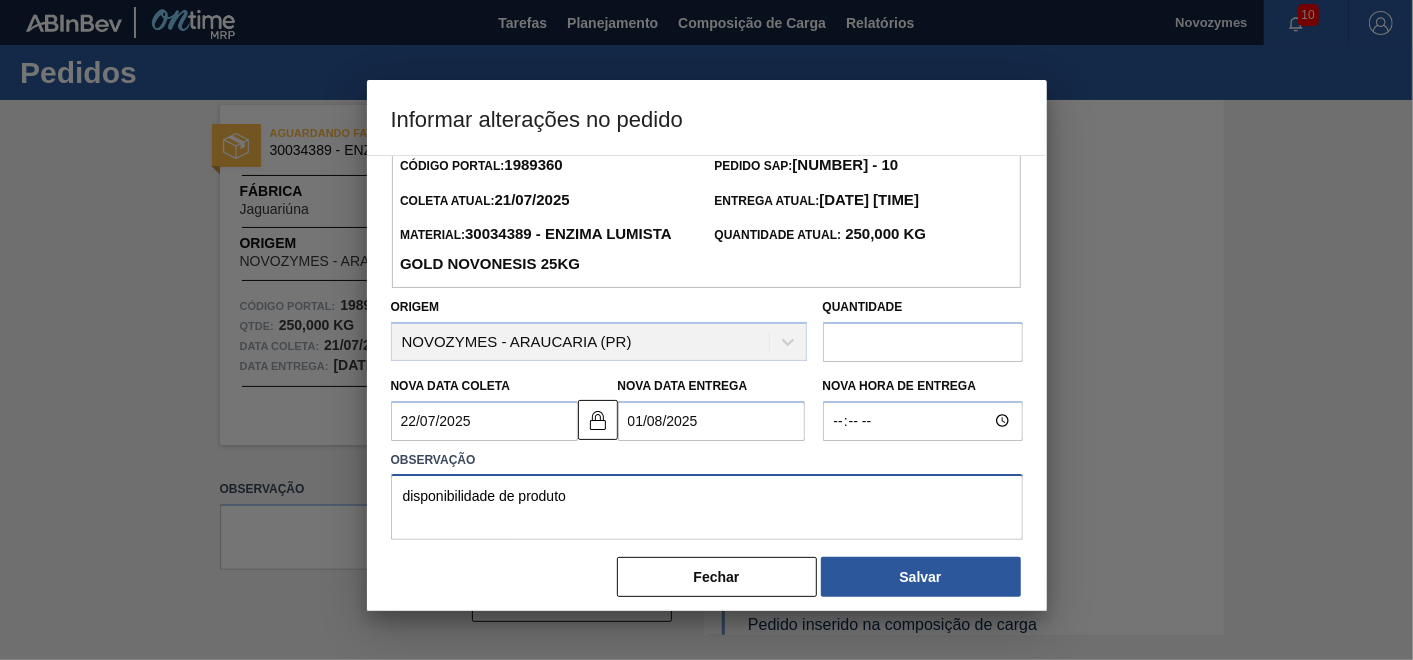 scroll, scrollTop: 44, scrollLeft: 0, axis: vertical 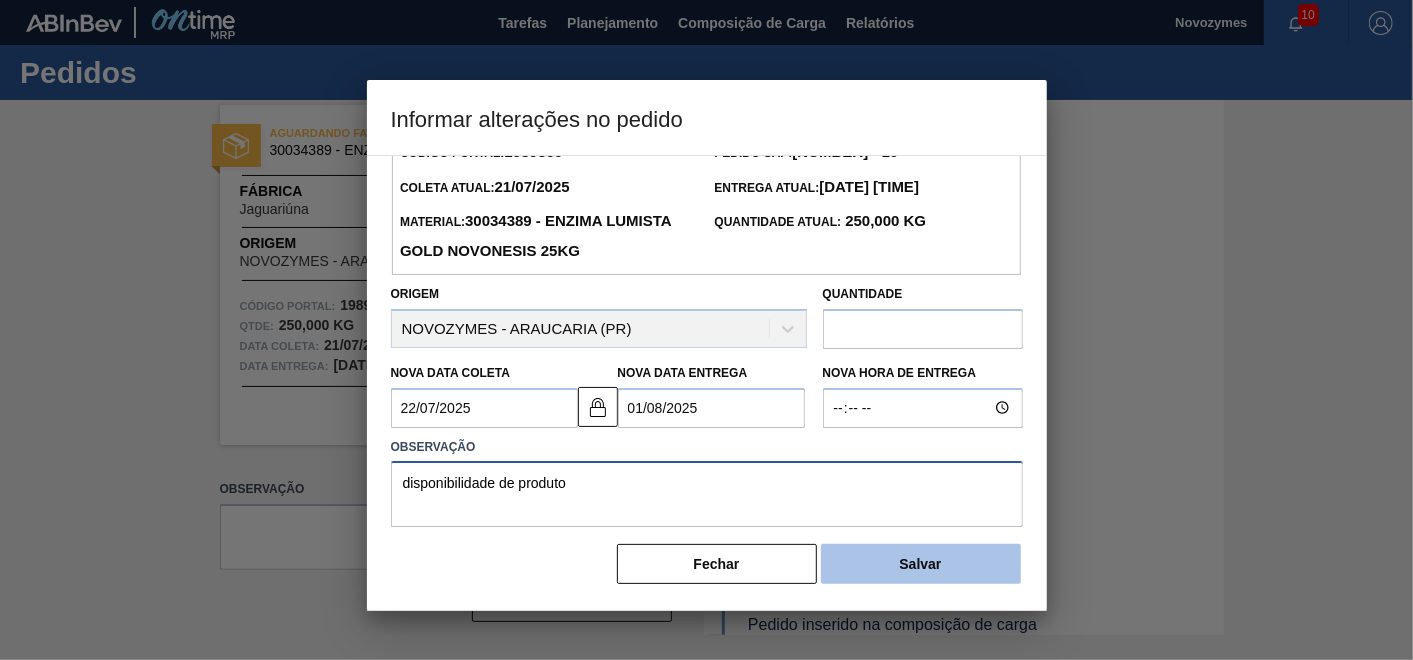 type on "disponibilidade de produto" 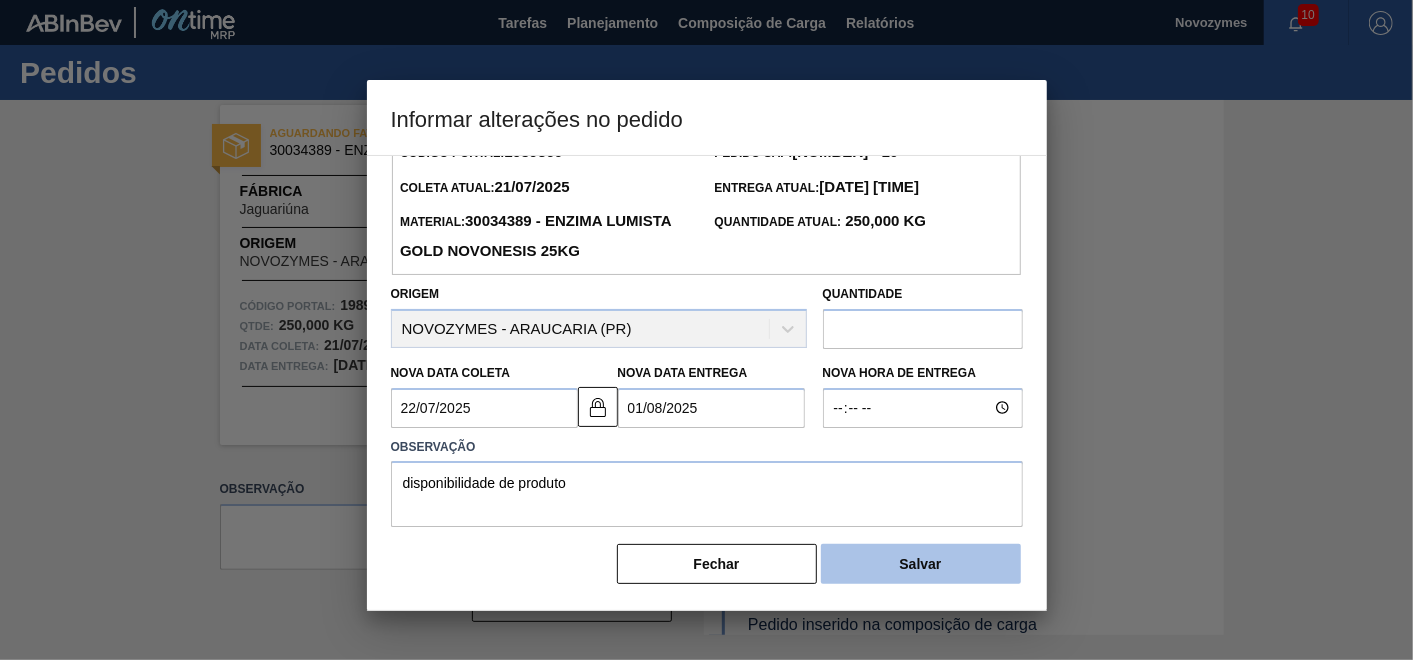 click on "Salvar" at bounding box center [921, 564] 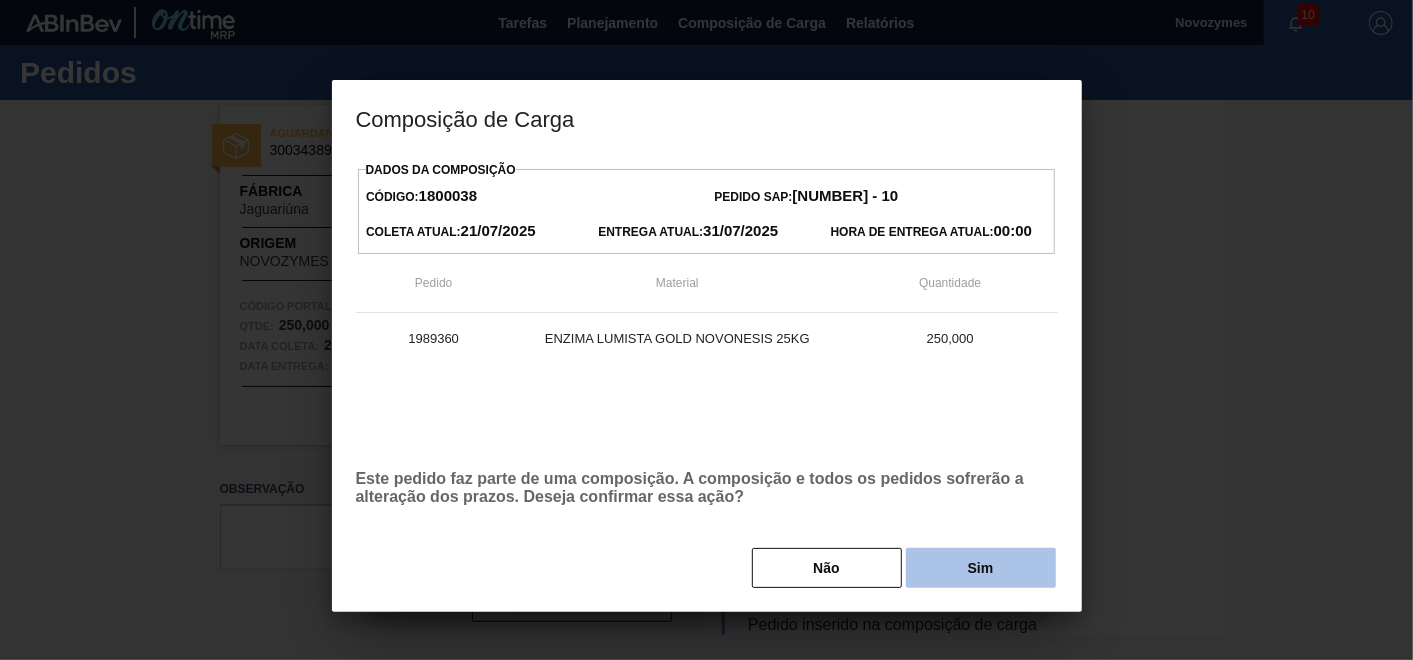 click on "Sim" at bounding box center [981, 568] 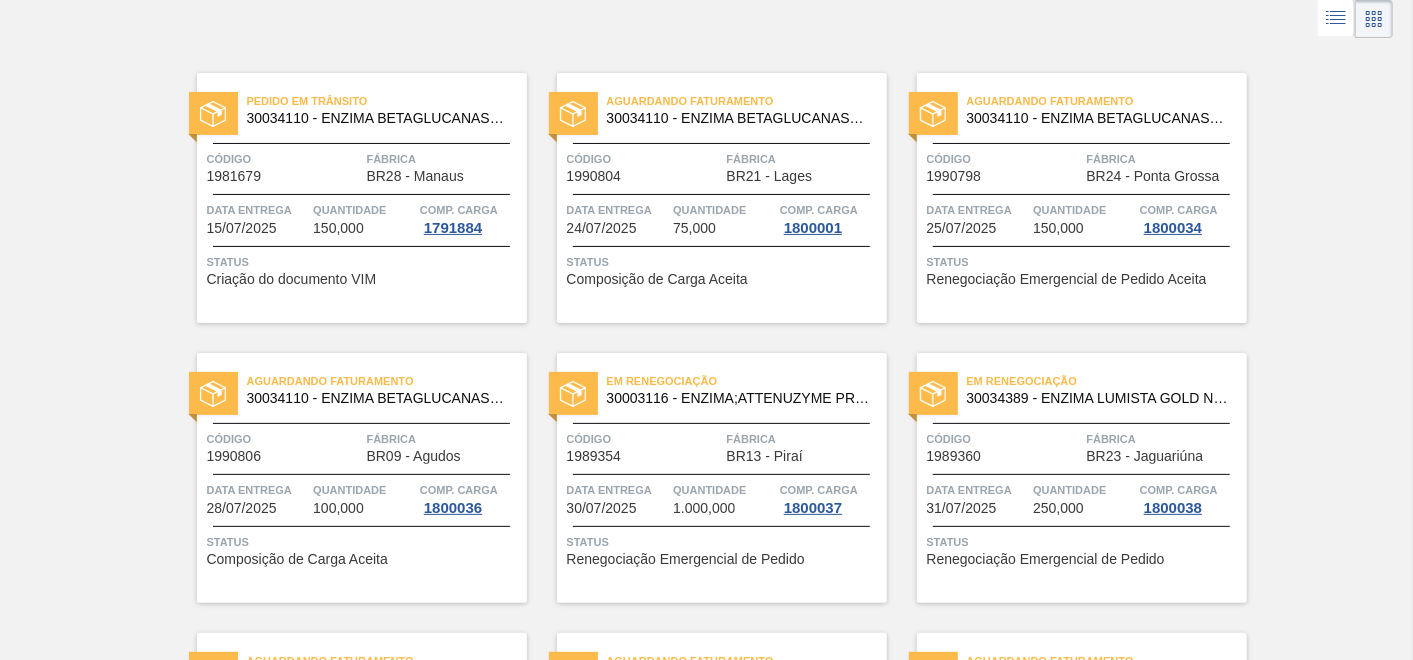 scroll, scrollTop: 222, scrollLeft: 0, axis: vertical 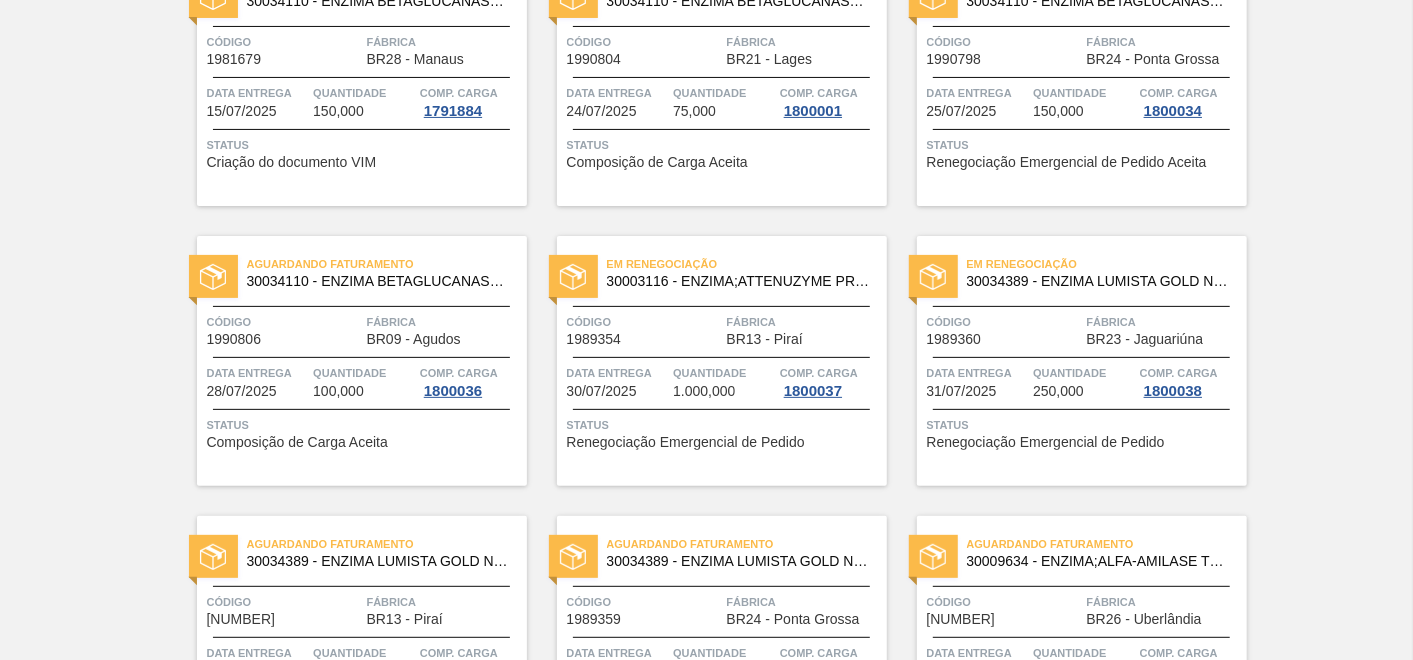 click on "Quantidade" at bounding box center (1084, 373) 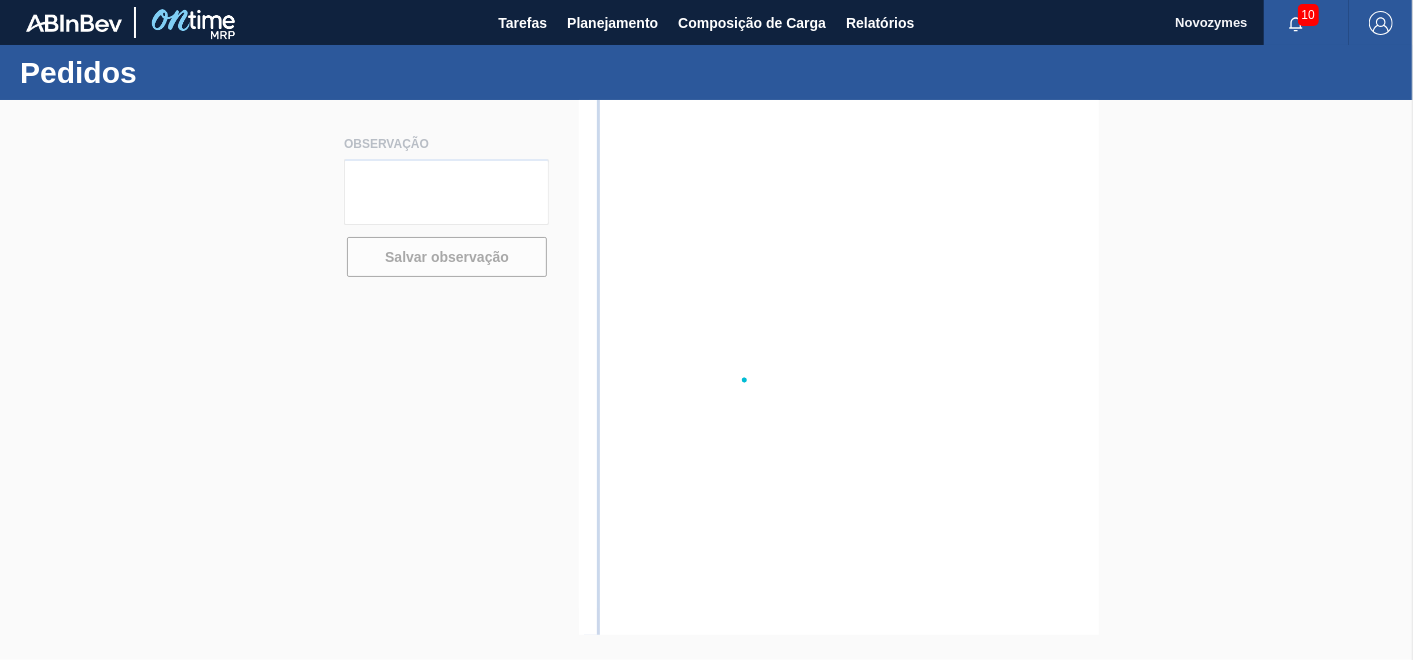 scroll, scrollTop: 0, scrollLeft: 0, axis: both 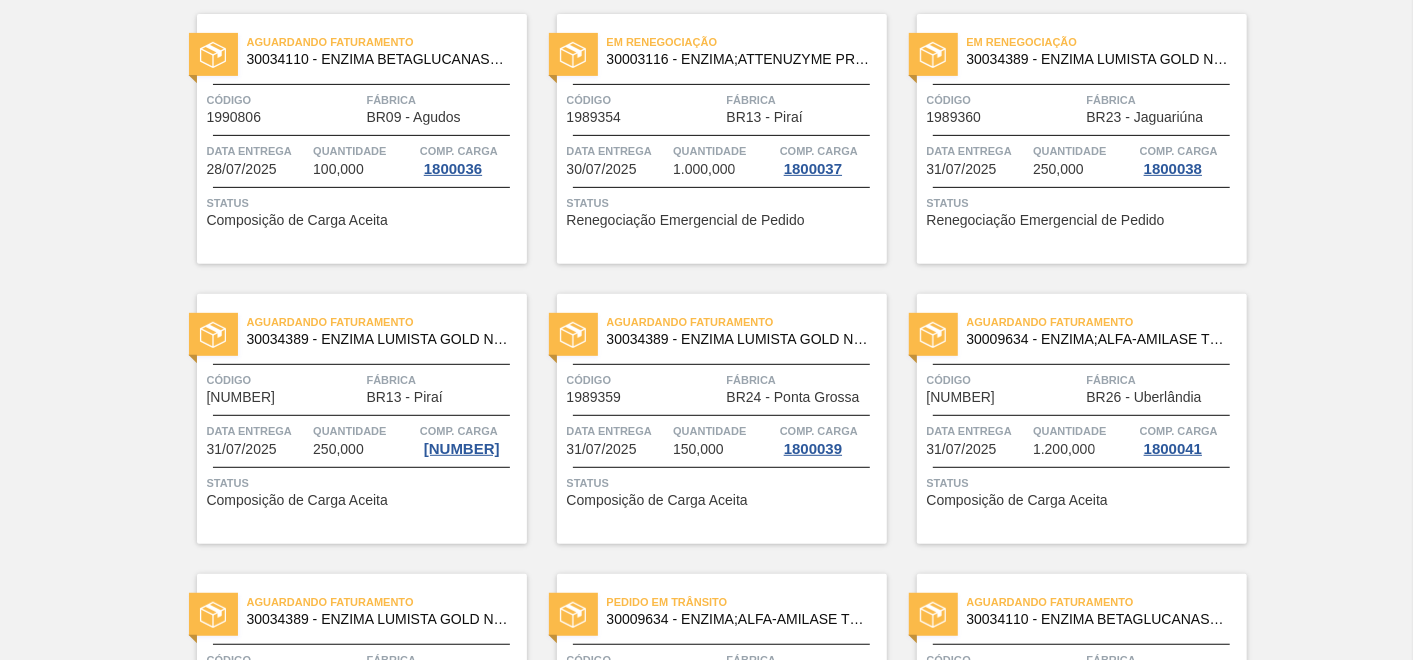 click on "Código [NUMBER]" at bounding box center (284, 387) 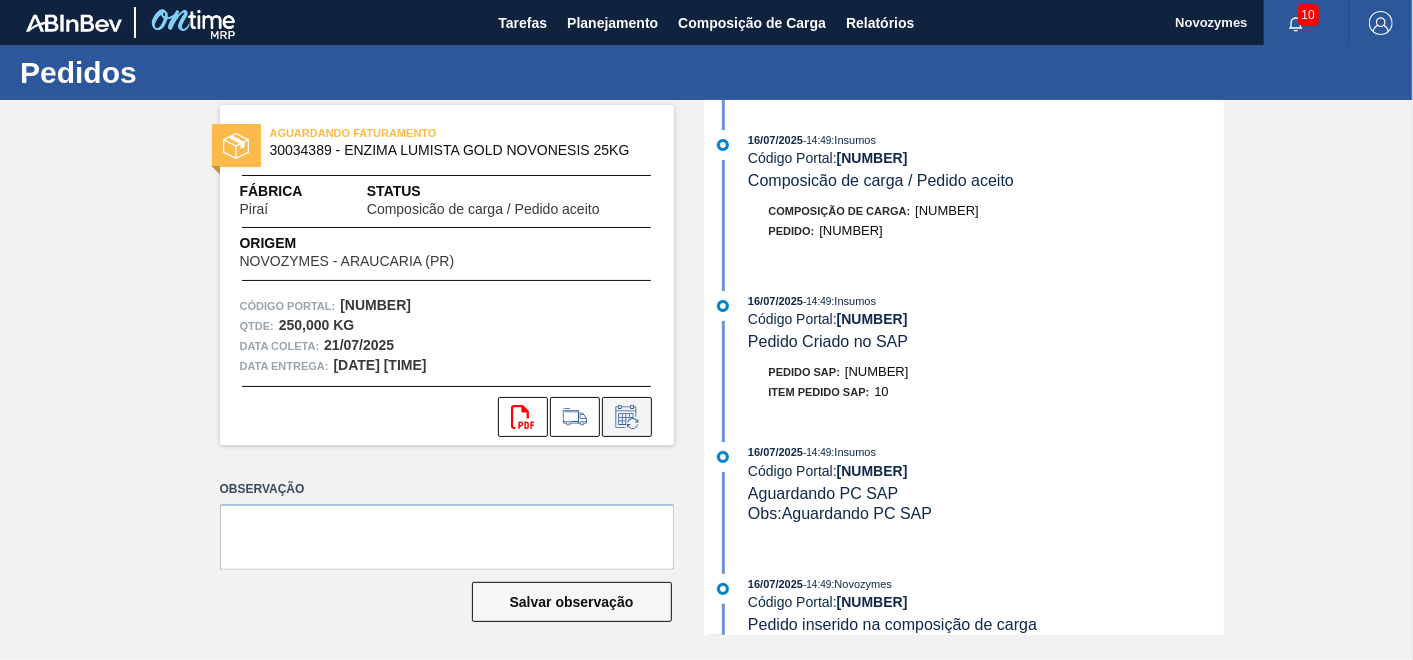 click 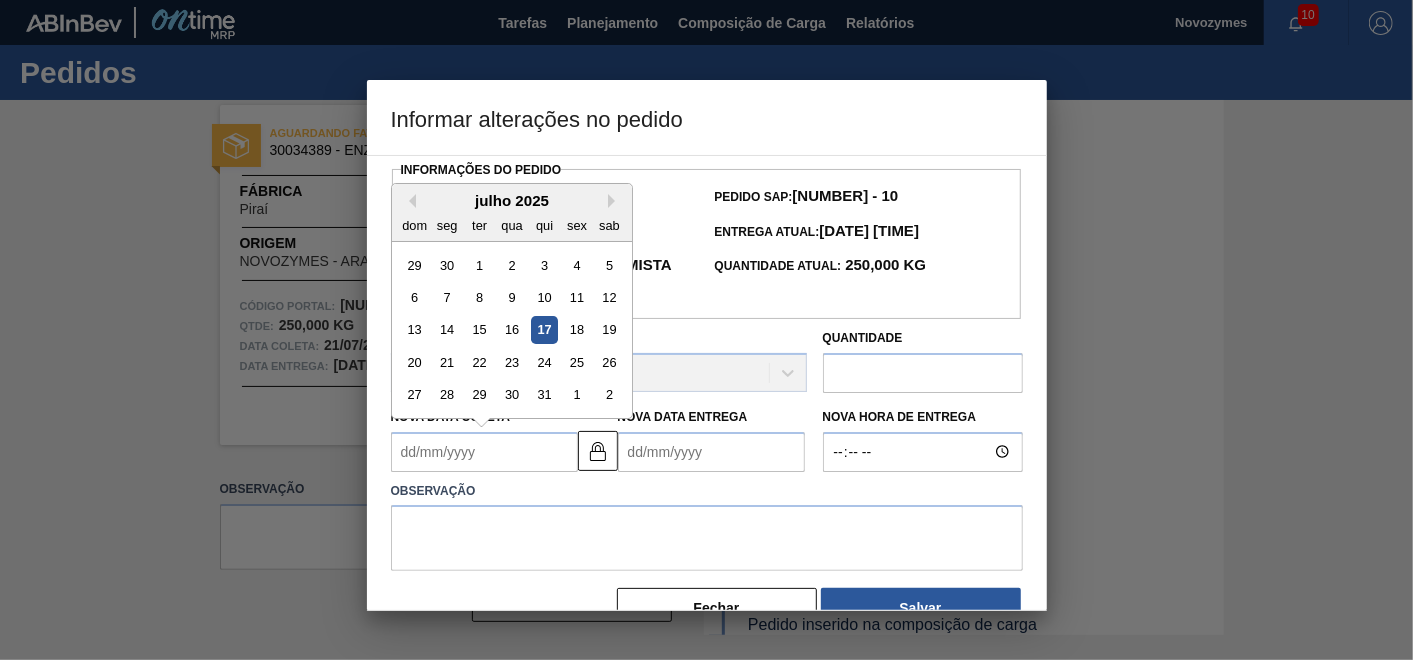 click on "Nova Data Coleta" at bounding box center (484, 452) 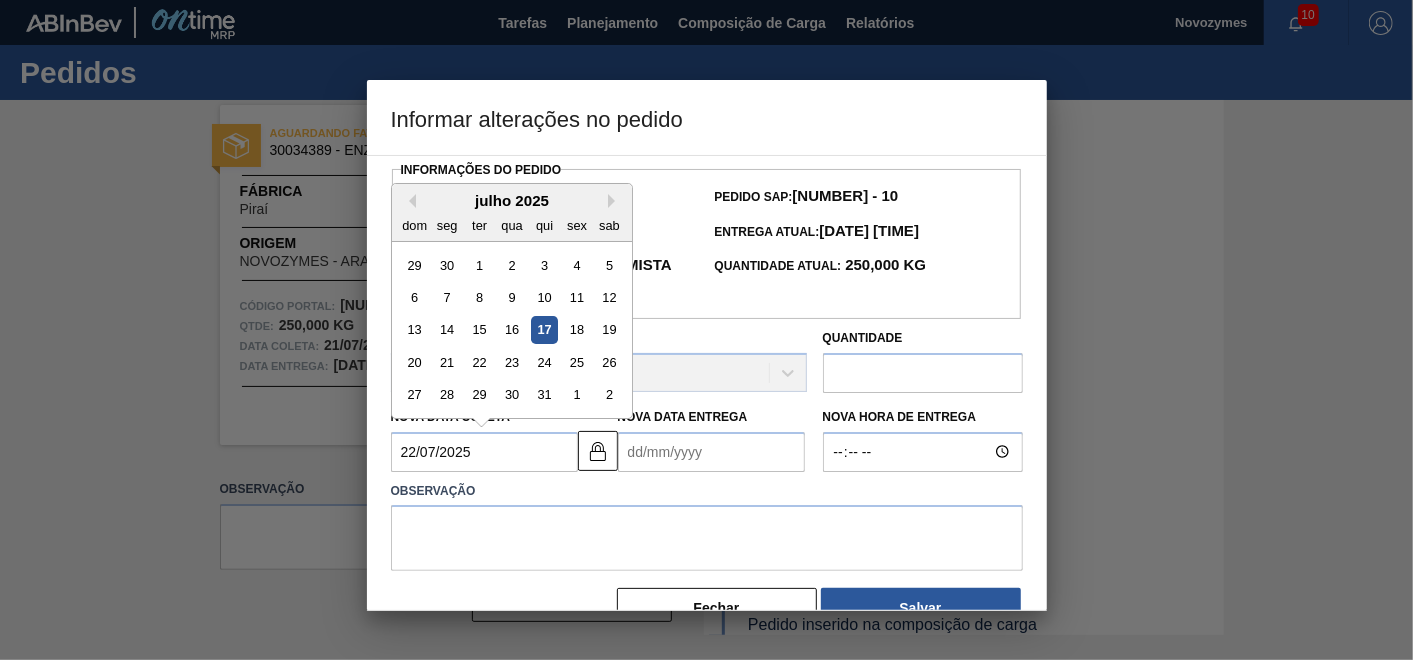 type on "03/08/2025" 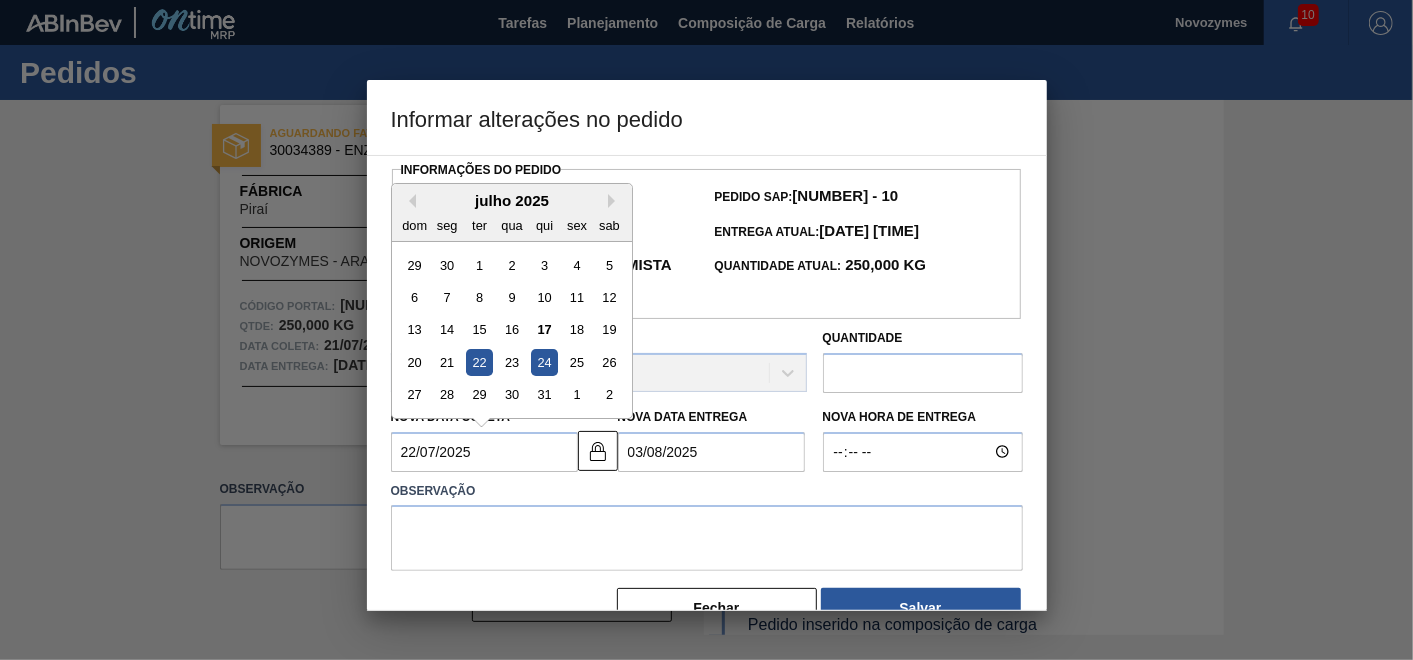 click on "22" at bounding box center [478, 362] 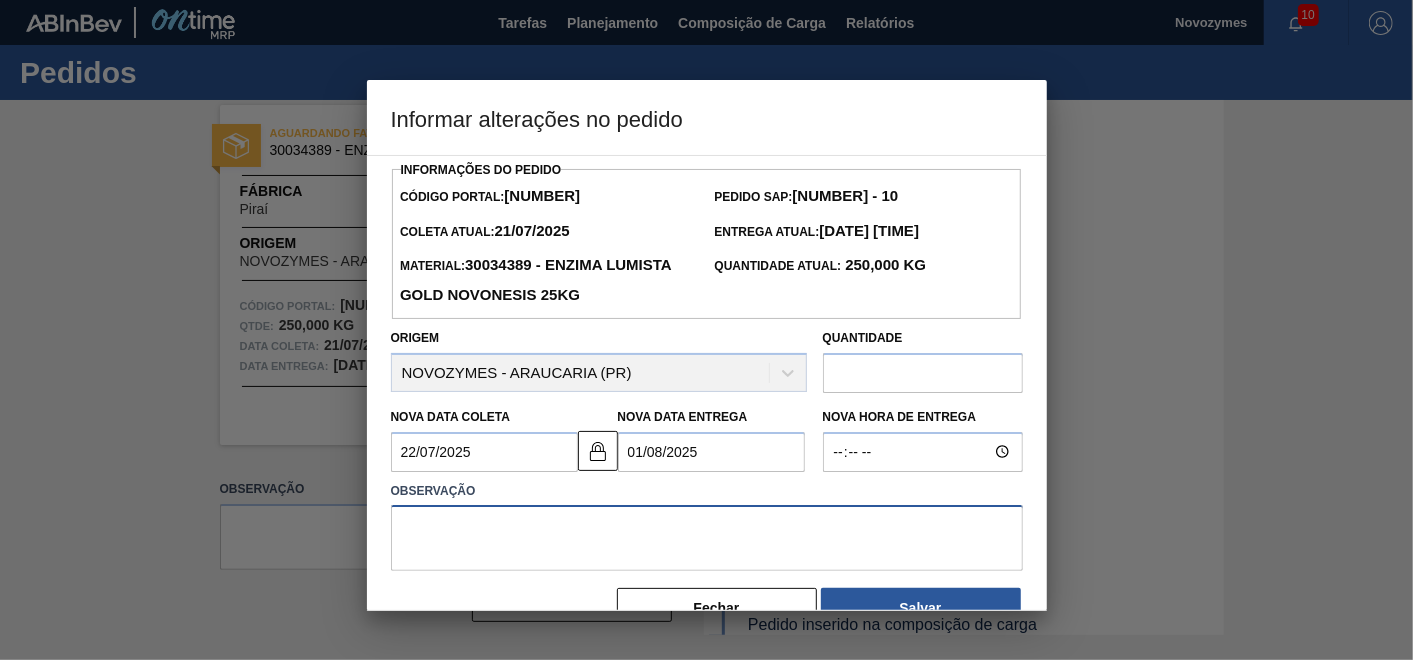click at bounding box center (707, 538) 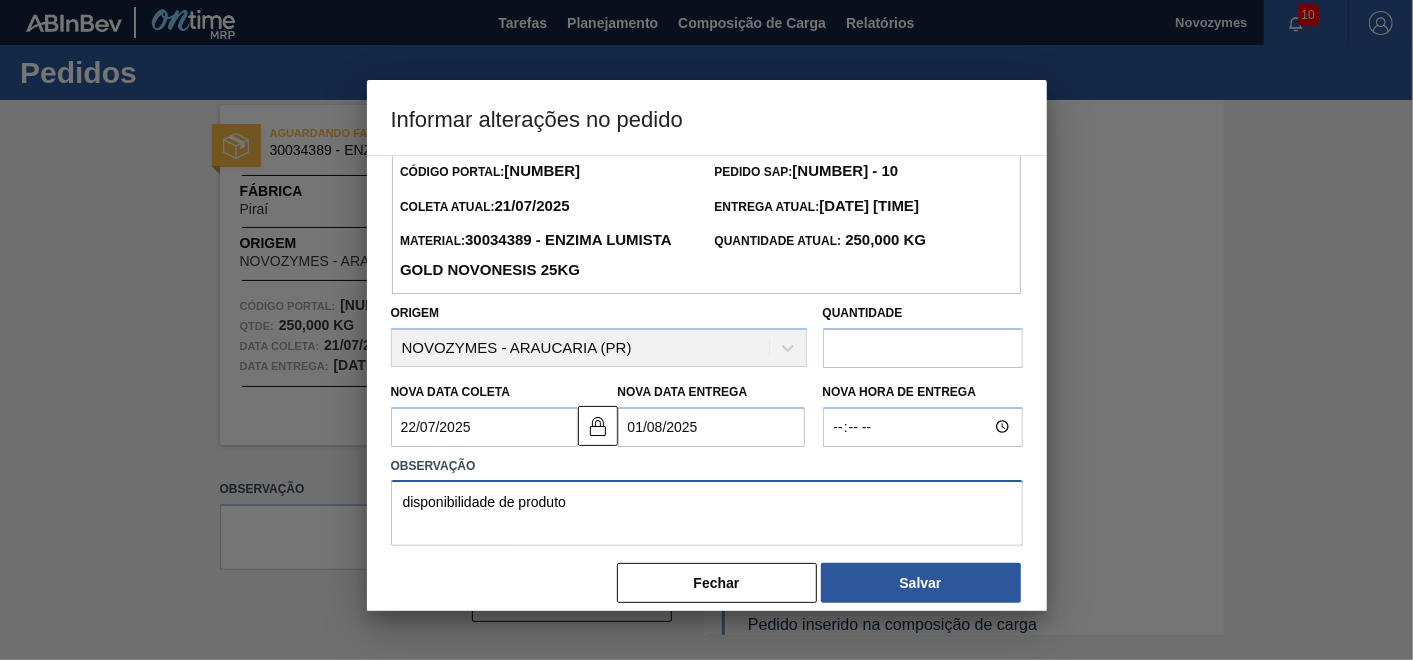 scroll, scrollTop: 44, scrollLeft: 0, axis: vertical 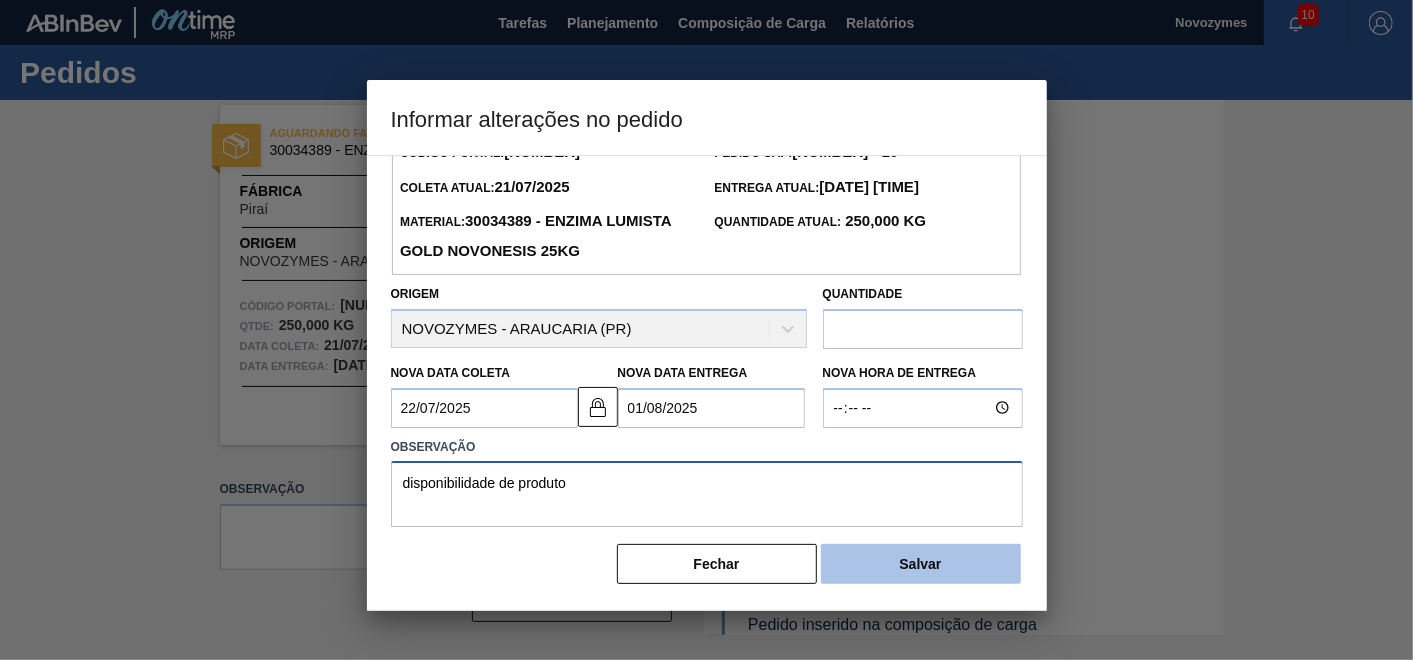 type on "disponibilidade de produto" 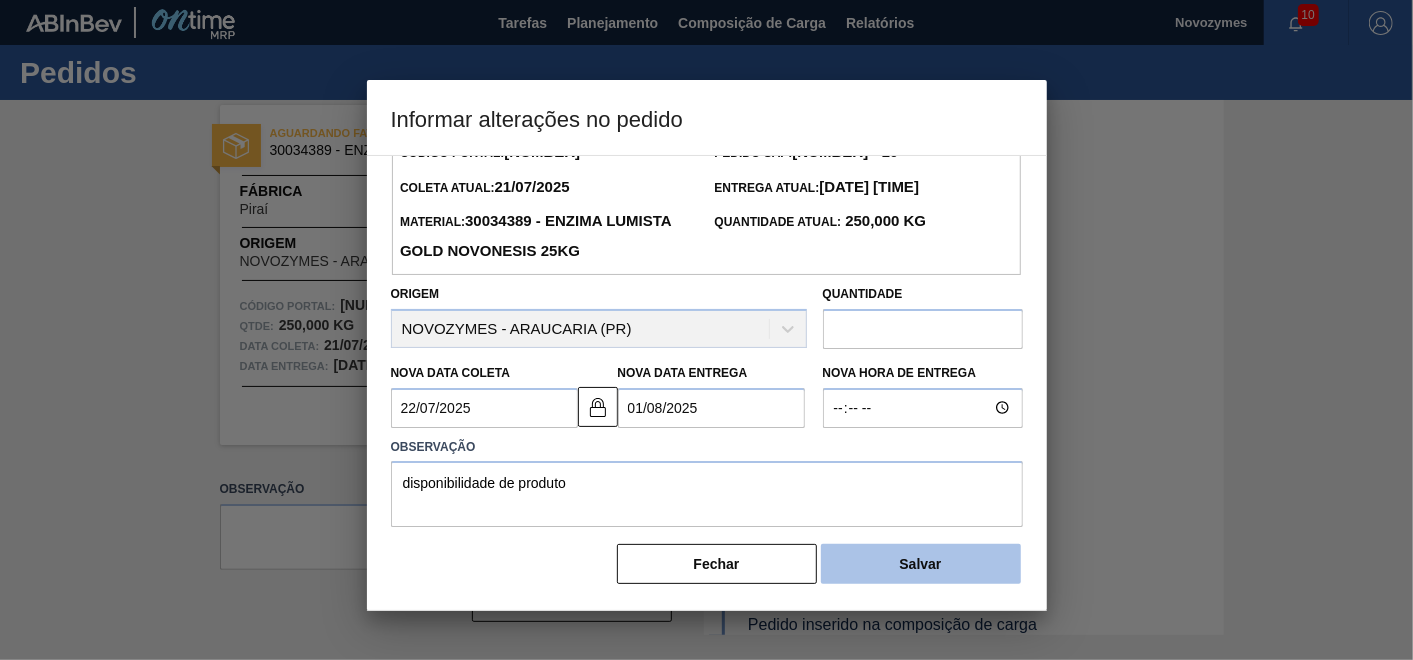 click on "Salvar" at bounding box center (921, 564) 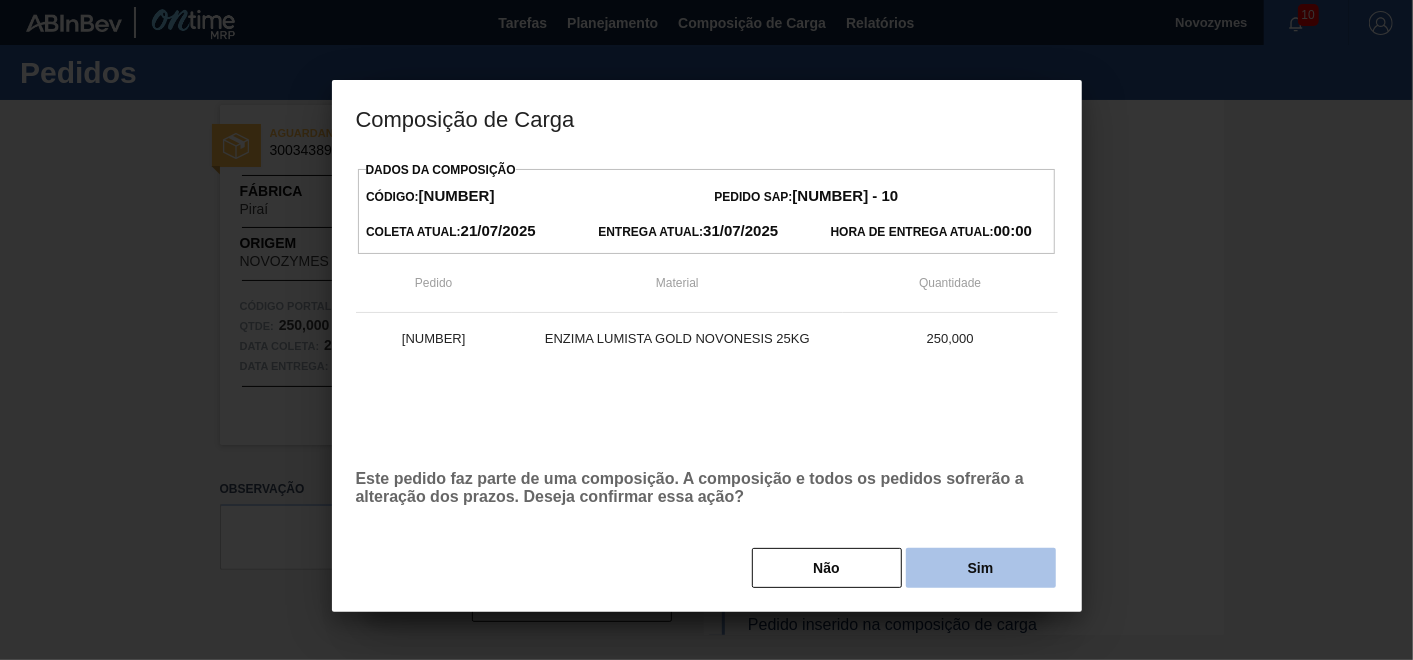 click on "Sim" at bounding box center [981, 568] 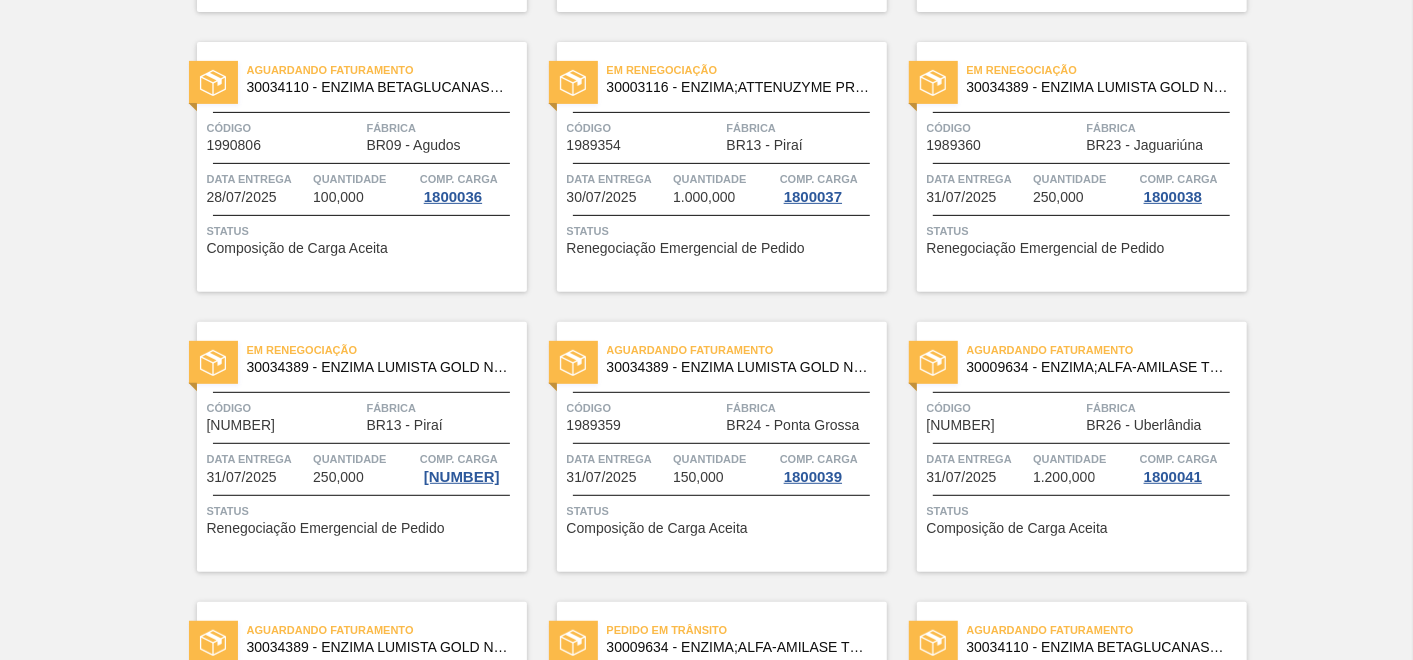 scroll, scrollTop: 444, scrollLeft: 0, axis: vertical 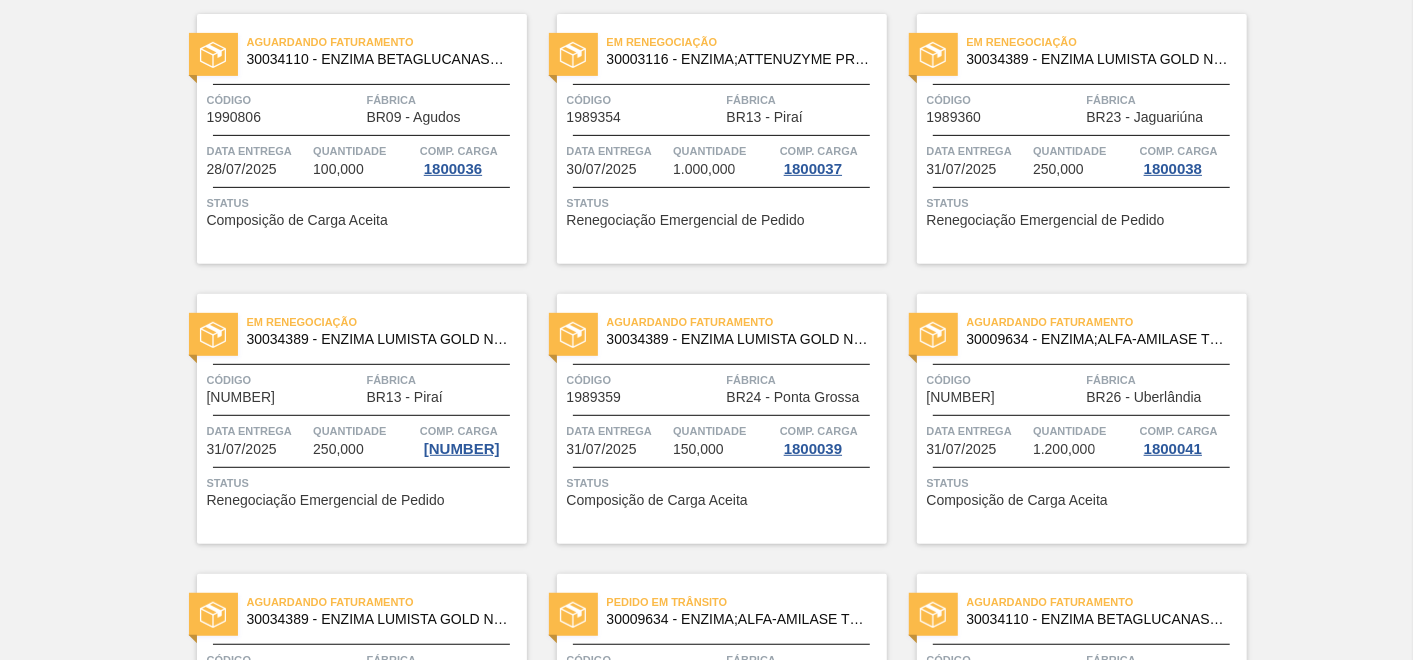 click on "1.000,000" at bounding box center (704, 169) 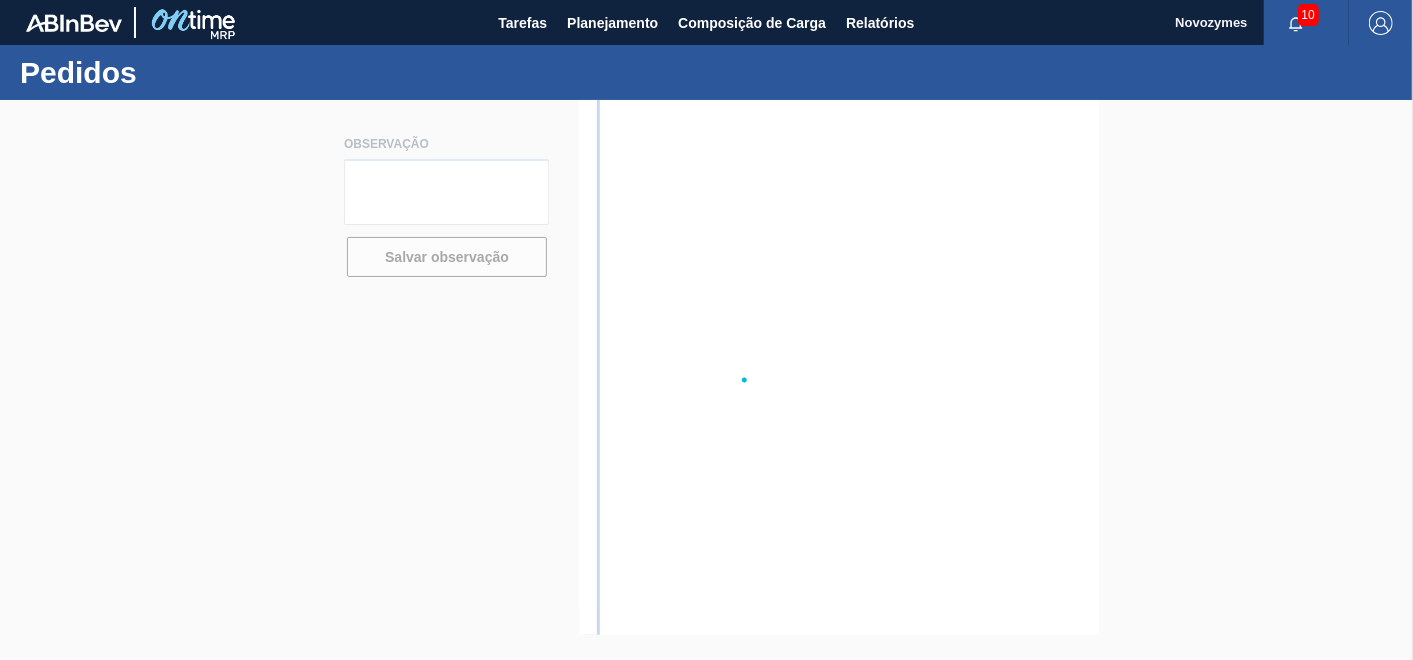 scroll, scrollTop: 0, scrollLeft: 0, axis: both 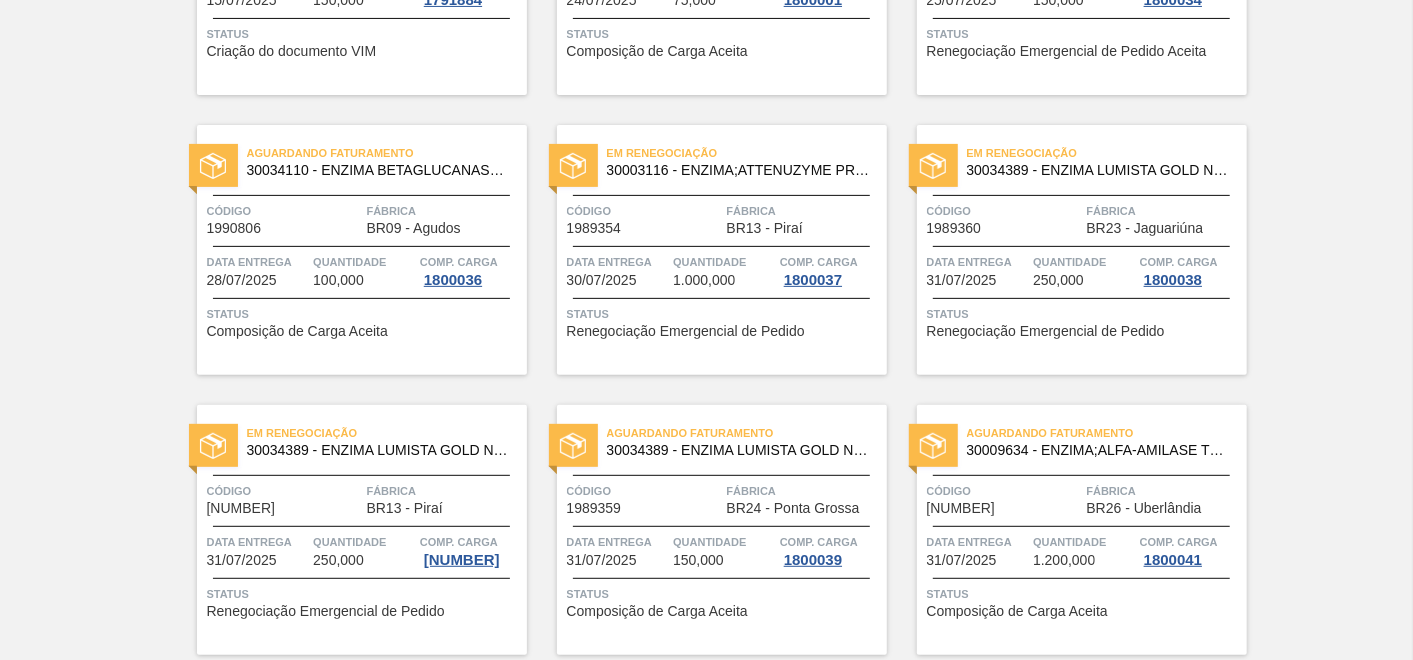 click on "Quantidade" at bounding box center [1084, 262] 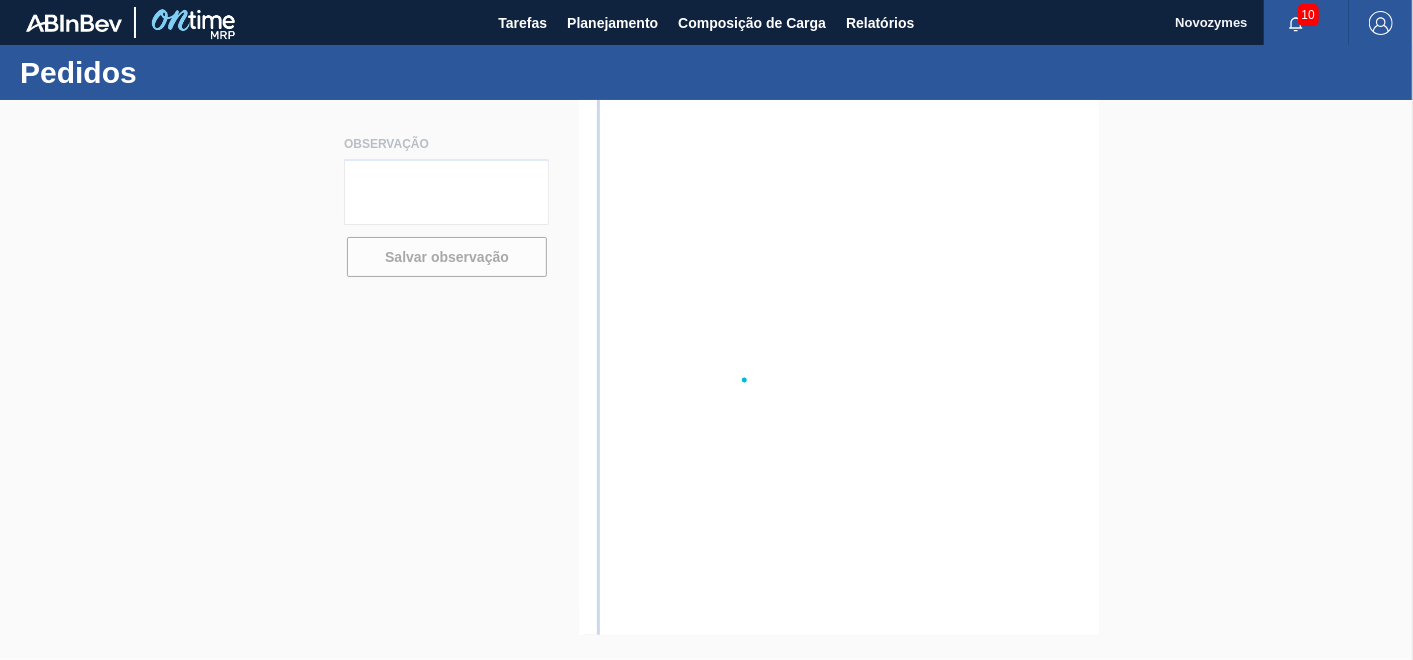 scroll, scrollTop: 0, scrollLeft: 0, axis: both 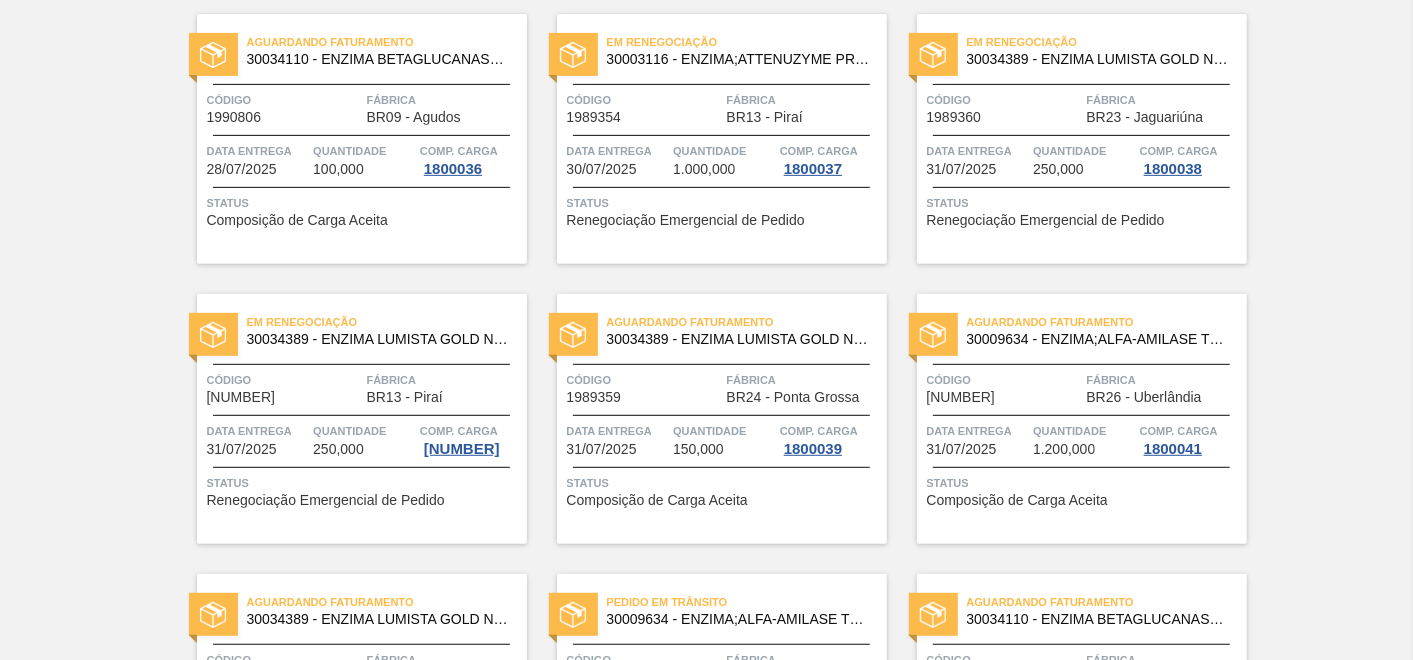 click on "Aguardando Faturamento [NUMBER] - ENZIMA LUMISTA GOLD NOVONESIS 25KG Código [NUMBER] Fábrica BR24 - Ponta Grossa Data entrega [DATE] Quantidade 150,000 Comp. Carga [NUMBER] Status Composição de Carga Aceita" at bounding box center [722, 419] 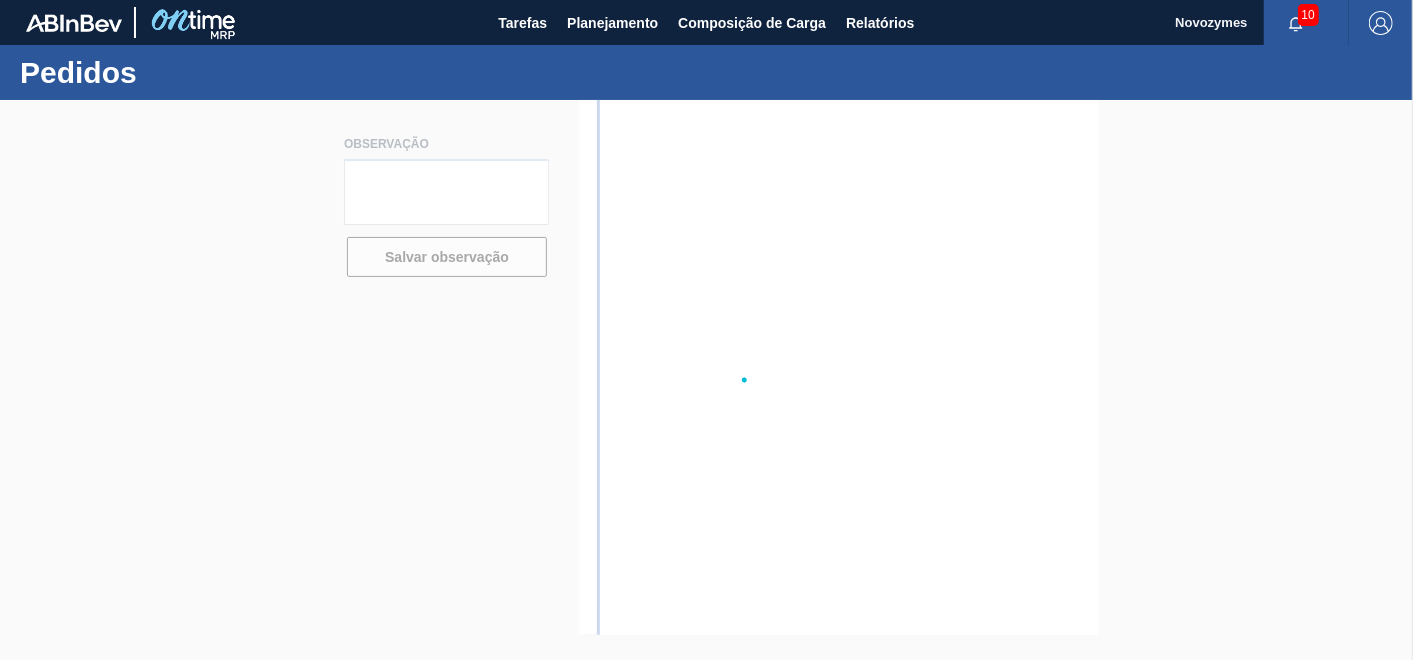 scroll, scrollTop: 0, scrollLeft: 0, axis: both 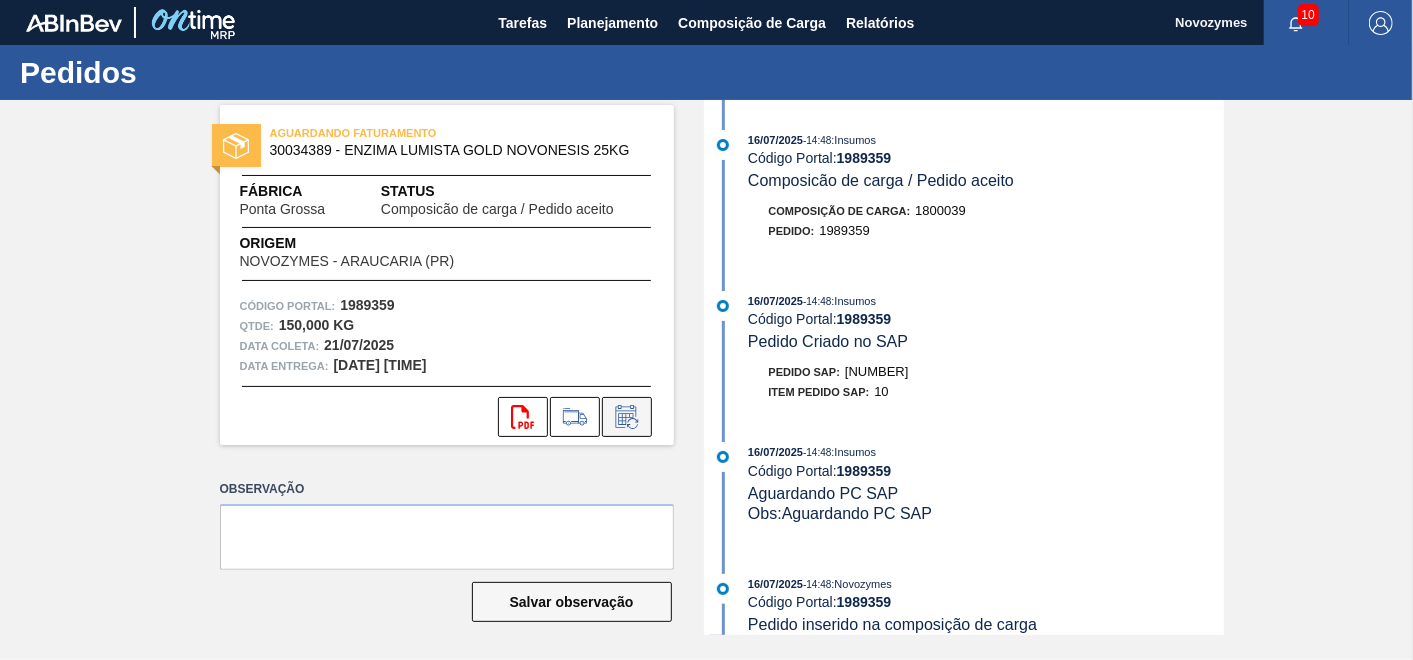 click 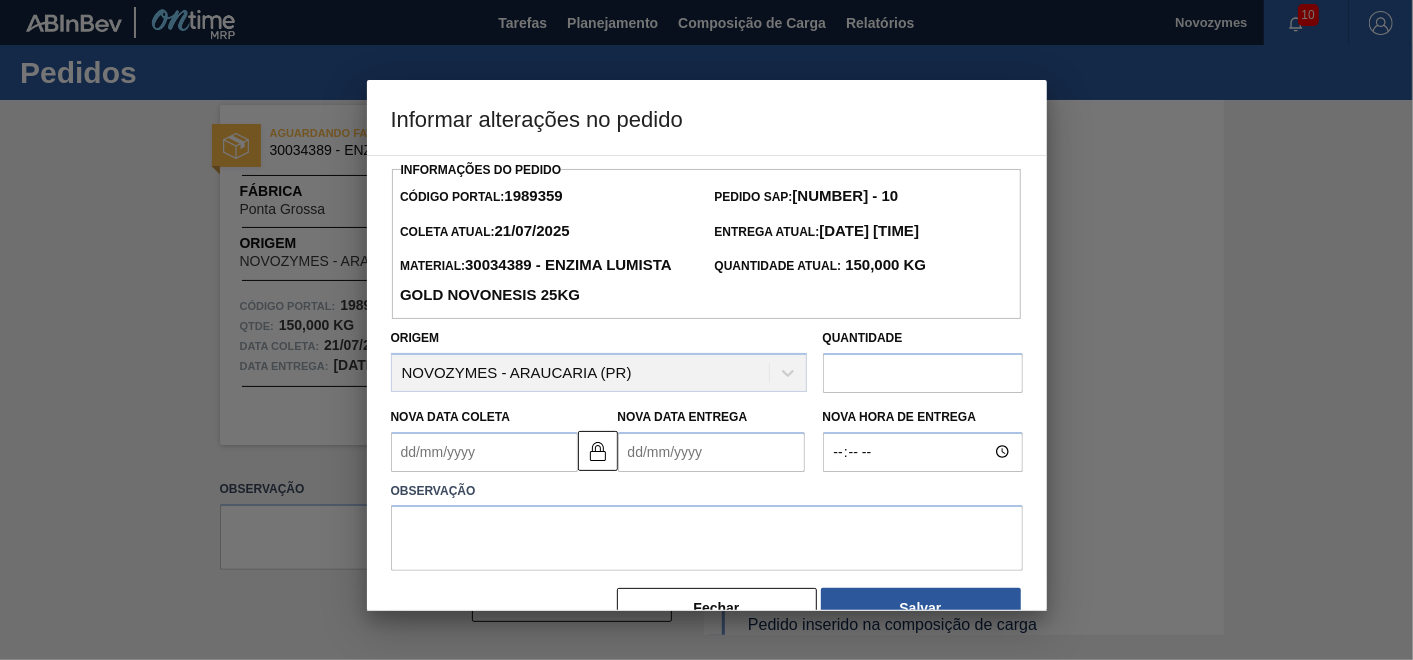 click on "Nova Data Coleta" at bounding box center [484, 452] 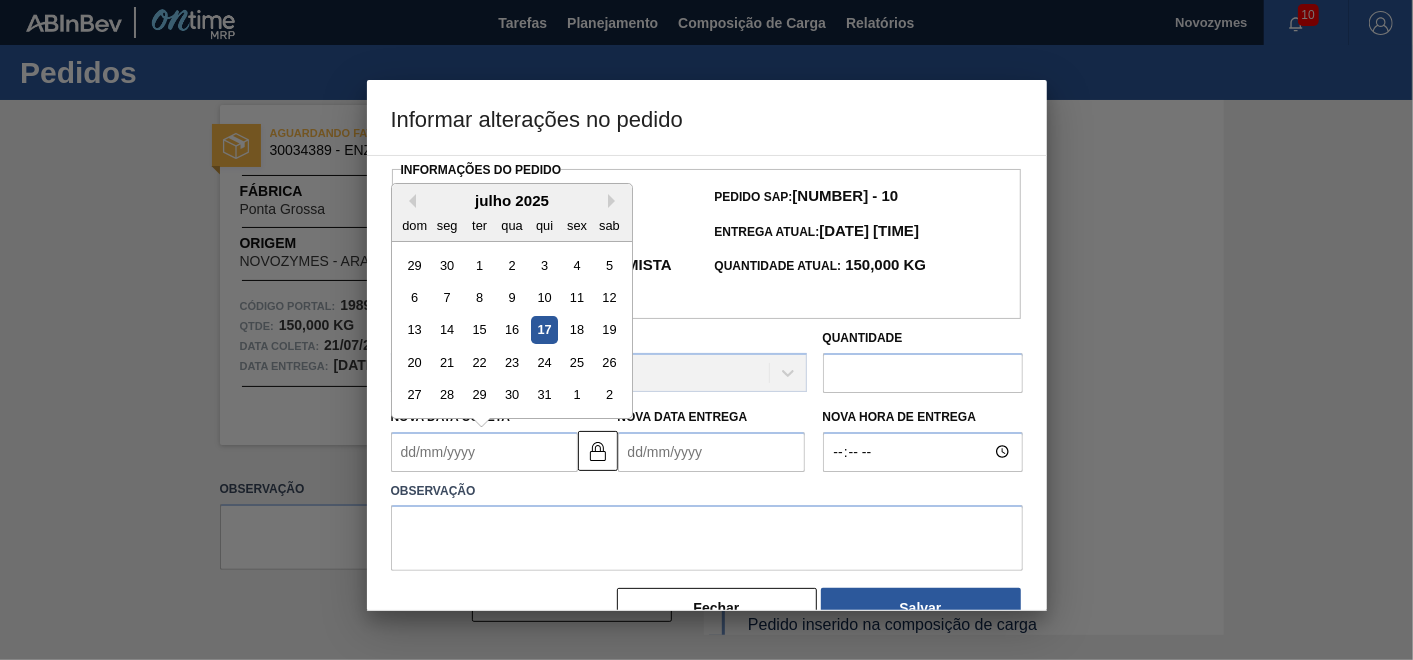 type on "22/07/2025" 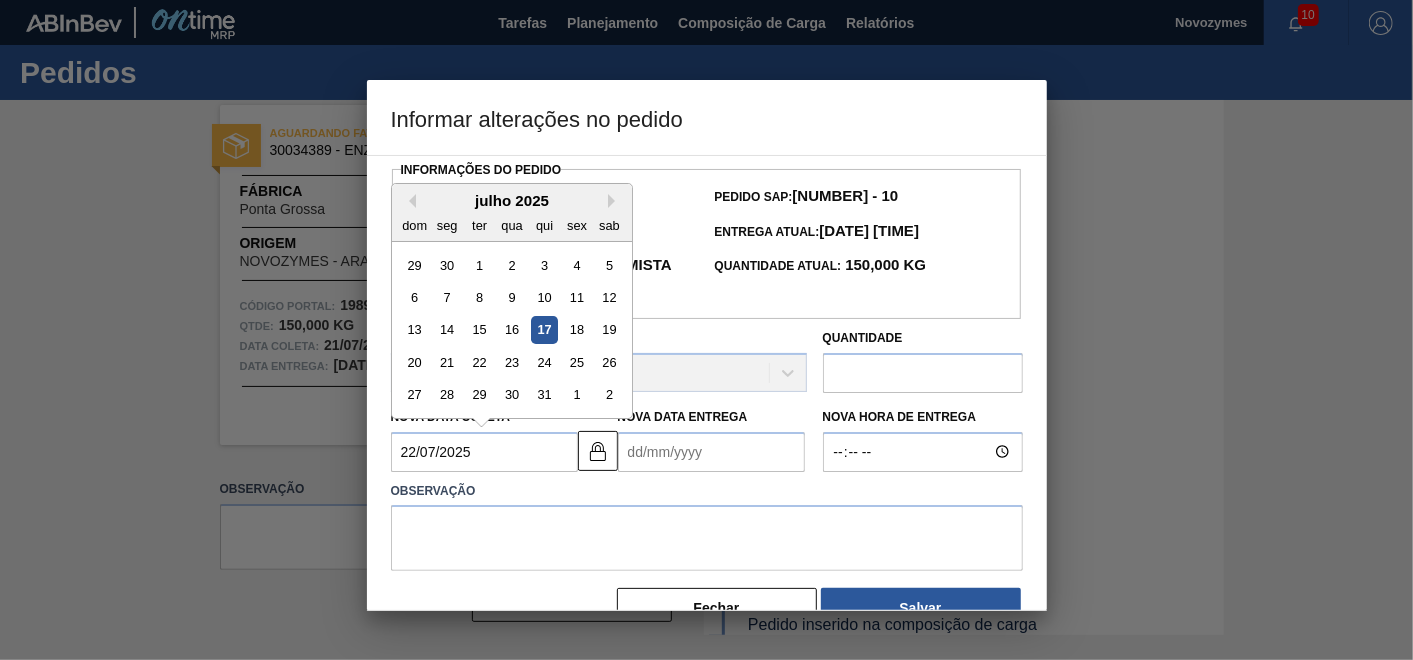 type on "03/08/2025" 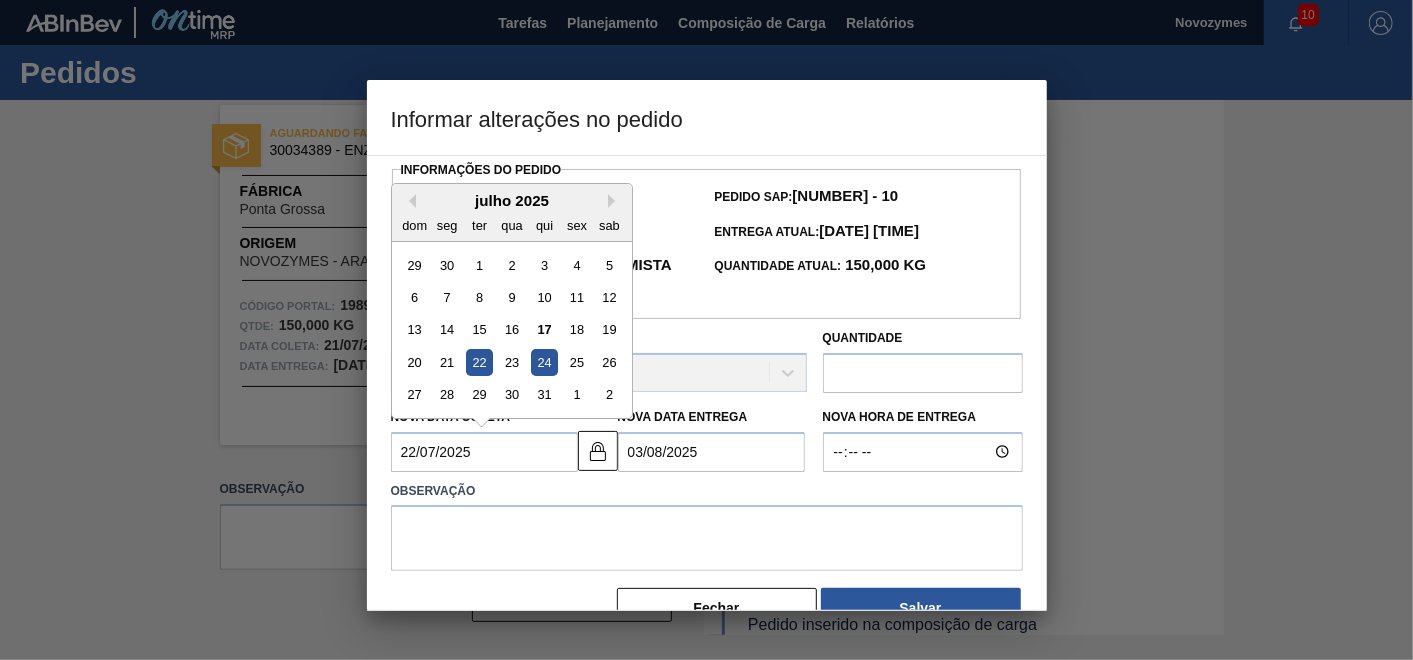 click on "22" at bounding box center [478, 362] 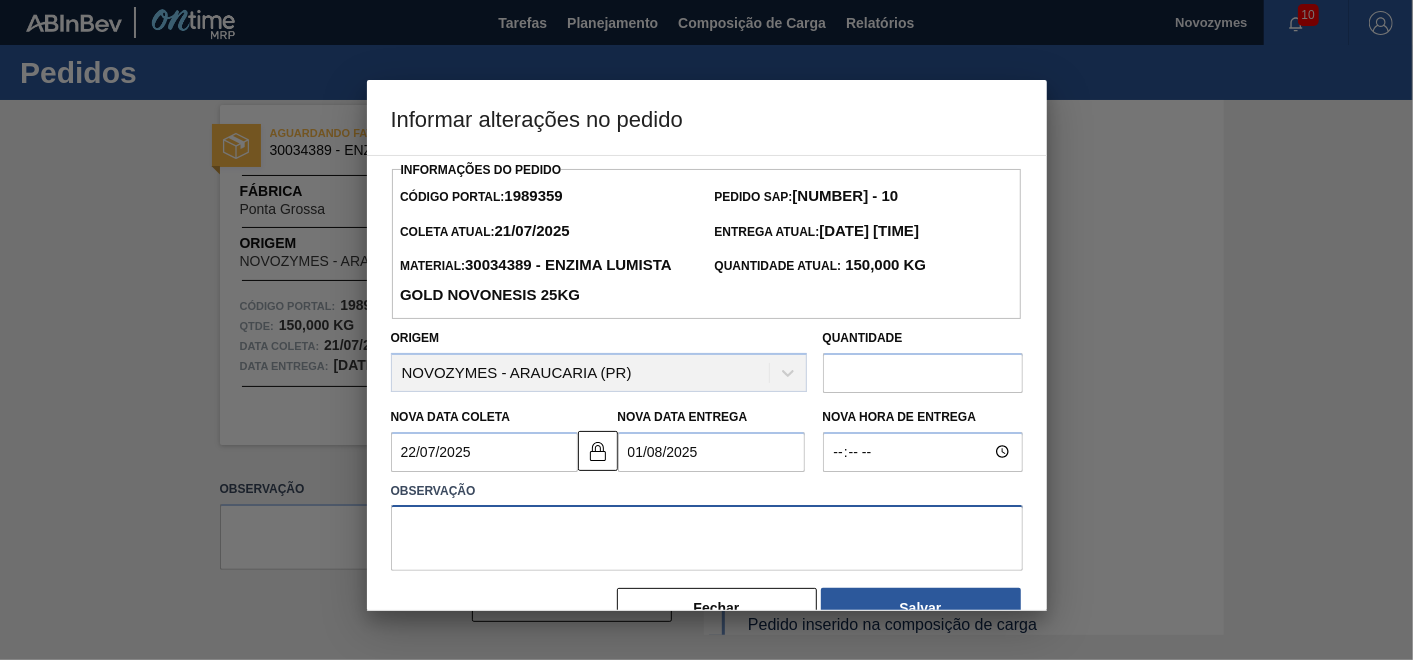 click at bounding box center (707, 538) 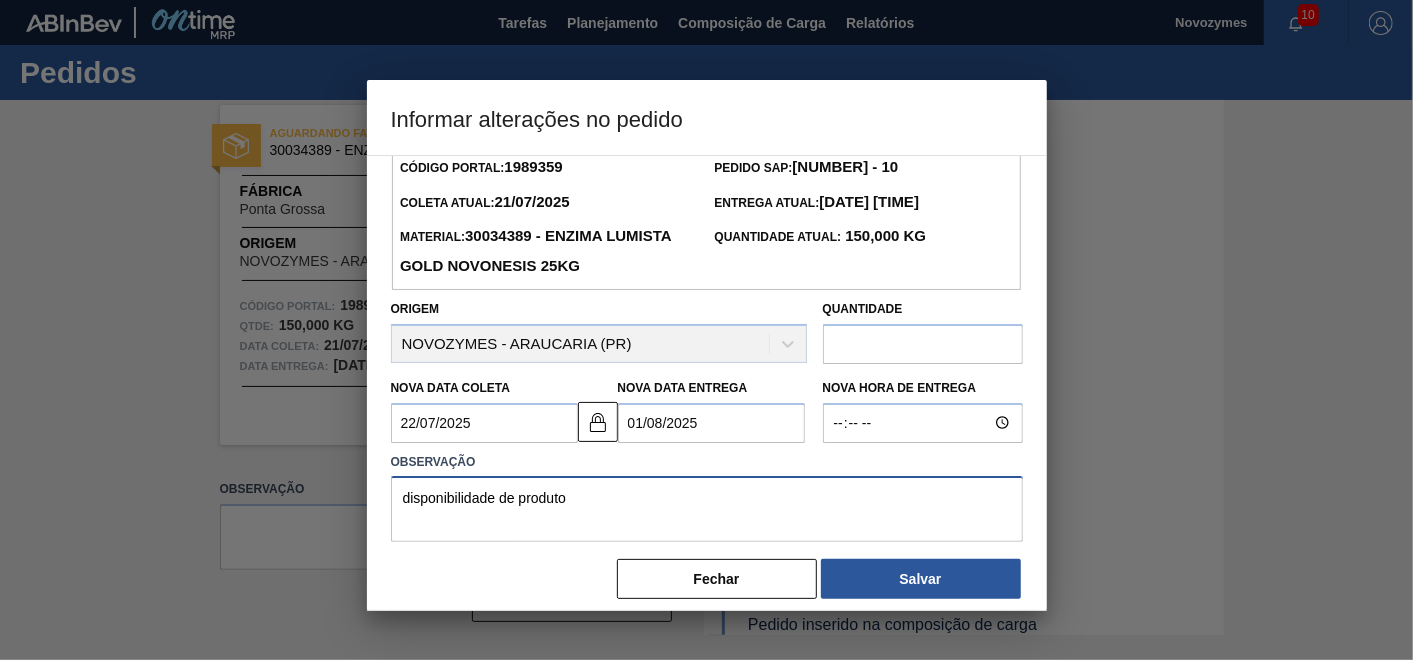 scroll, scrollTop: 44, scrollLeft: 0, axis: vertical 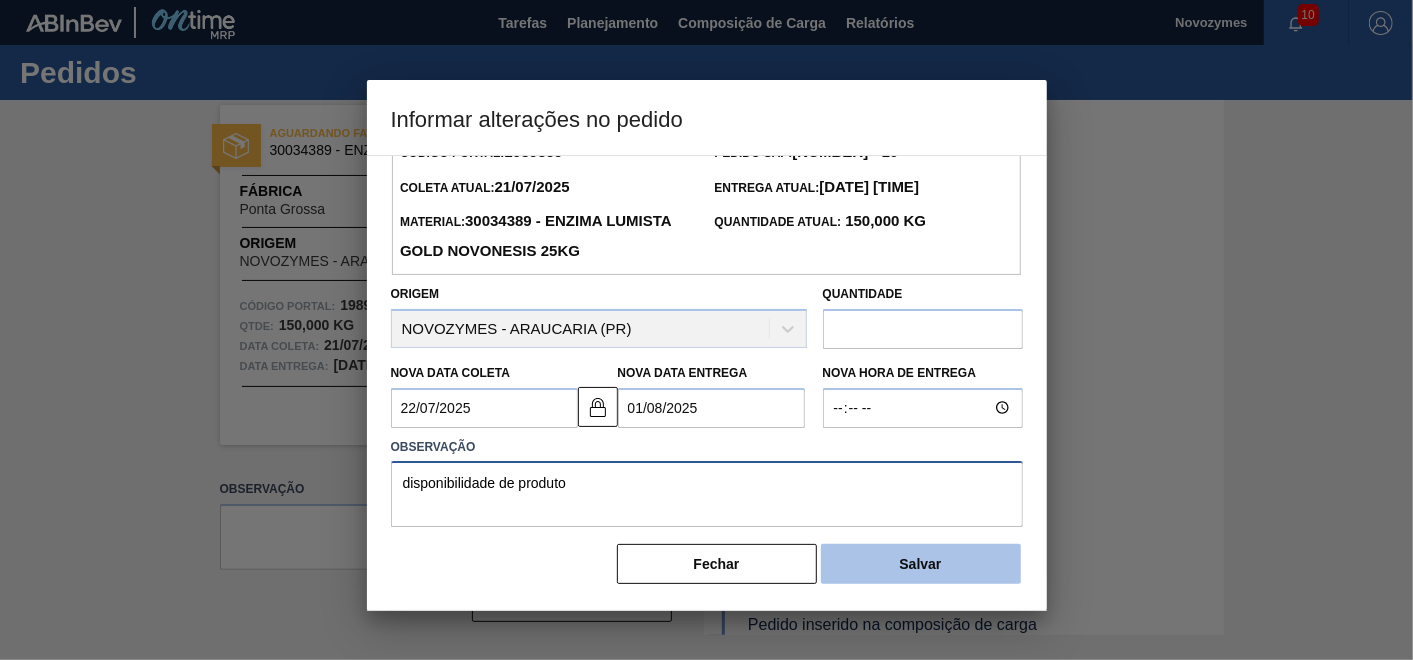 type on "disponibilidade de produto" 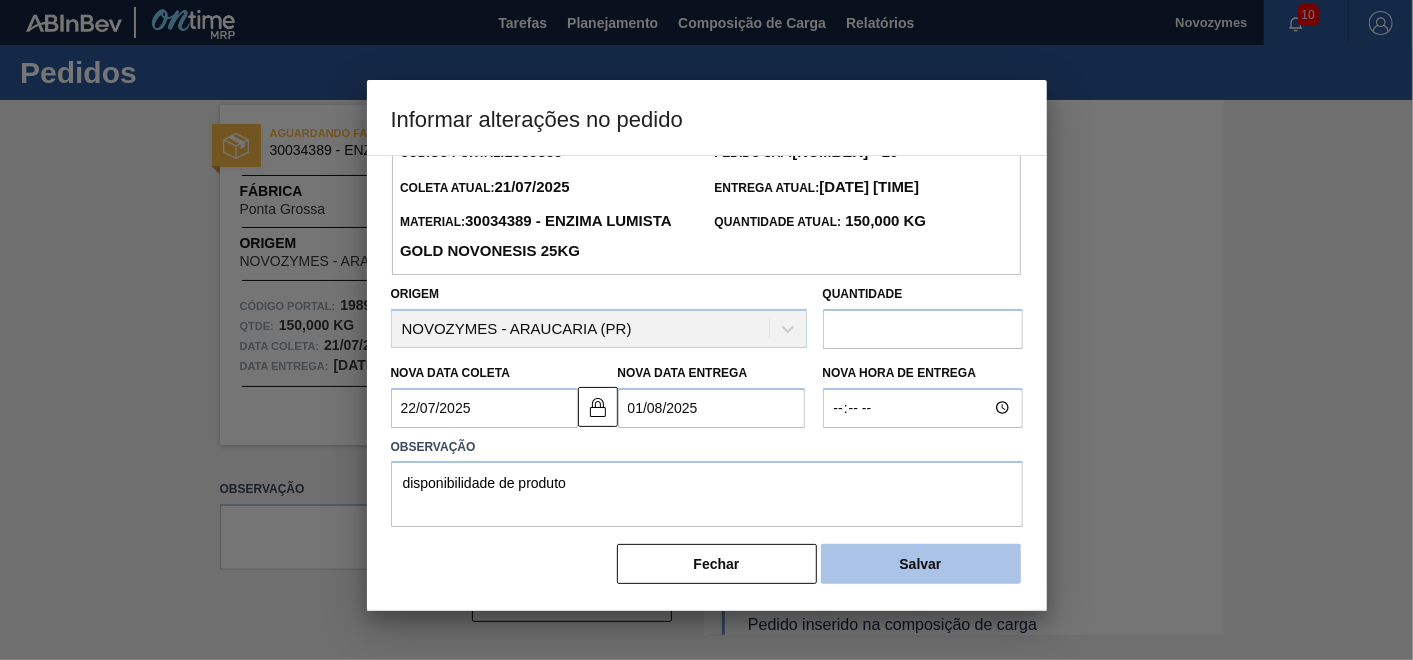 click on "Salvar" at bounding box center (921, 564) 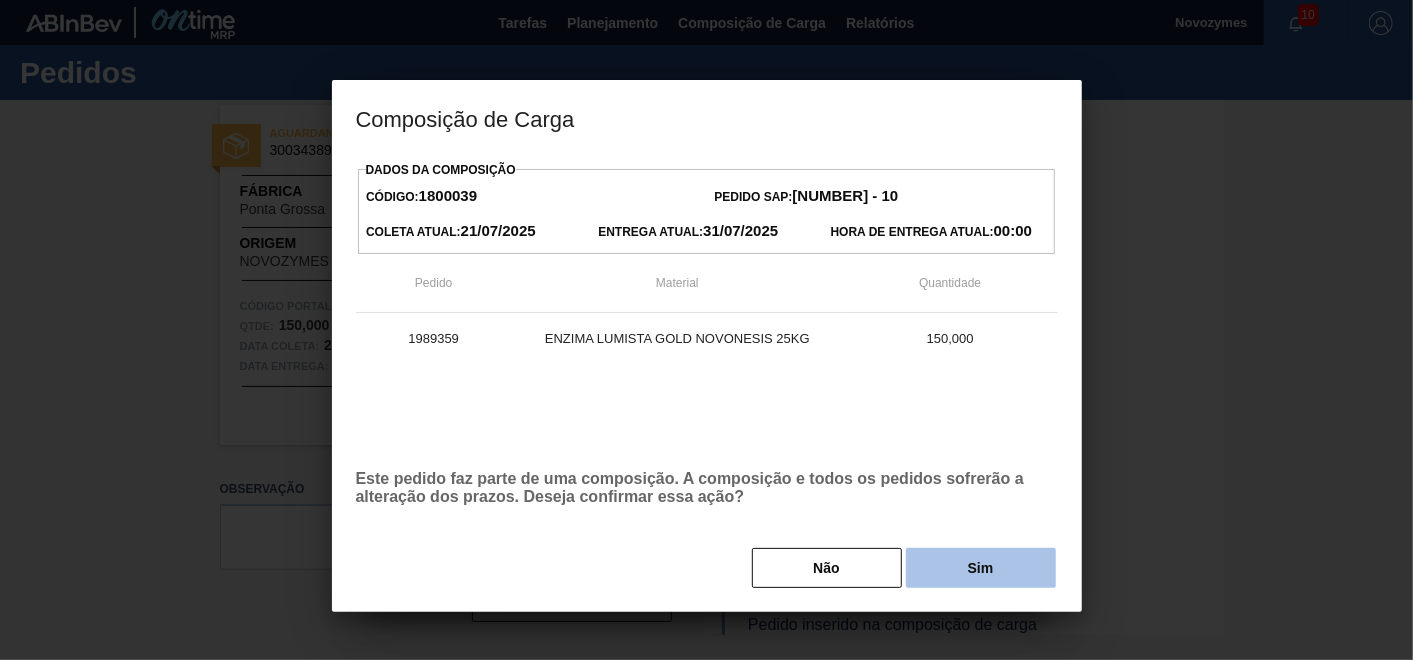click on "Sim" at bounding box center [981, 568] 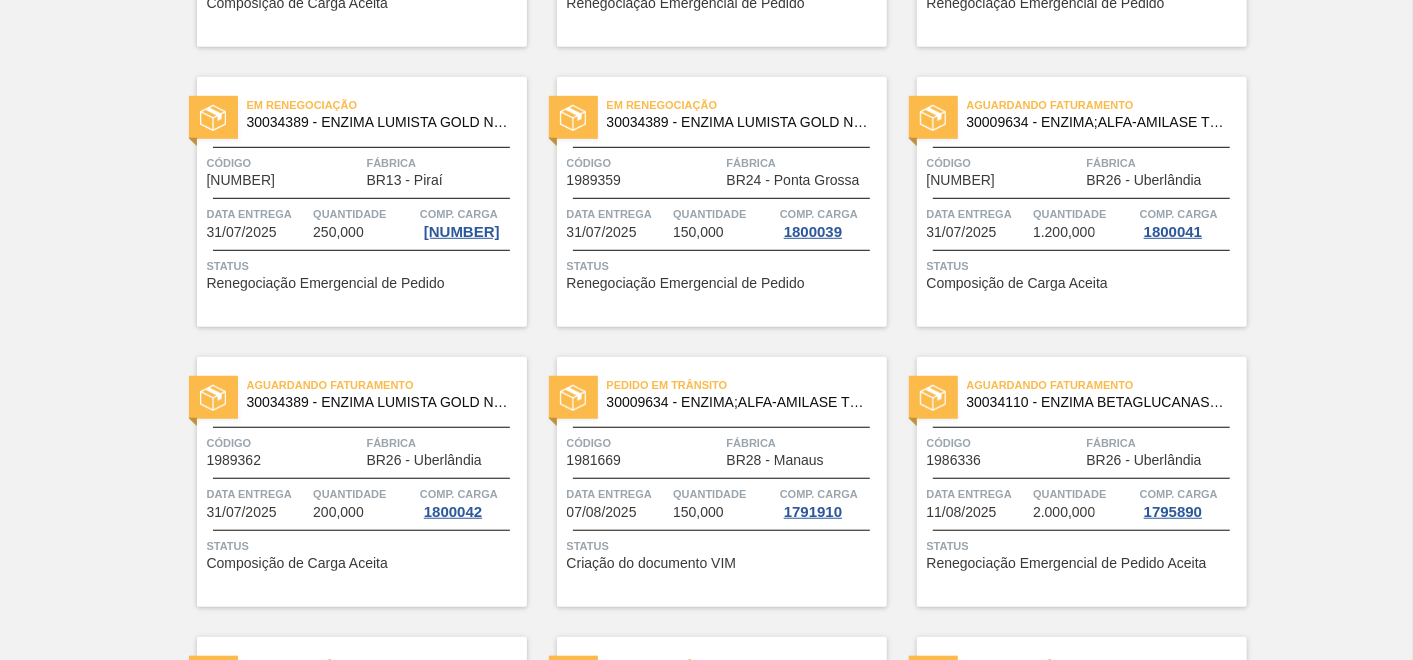 scroll, scrollTop: 666, scrollLeft: 0, axis: vertical 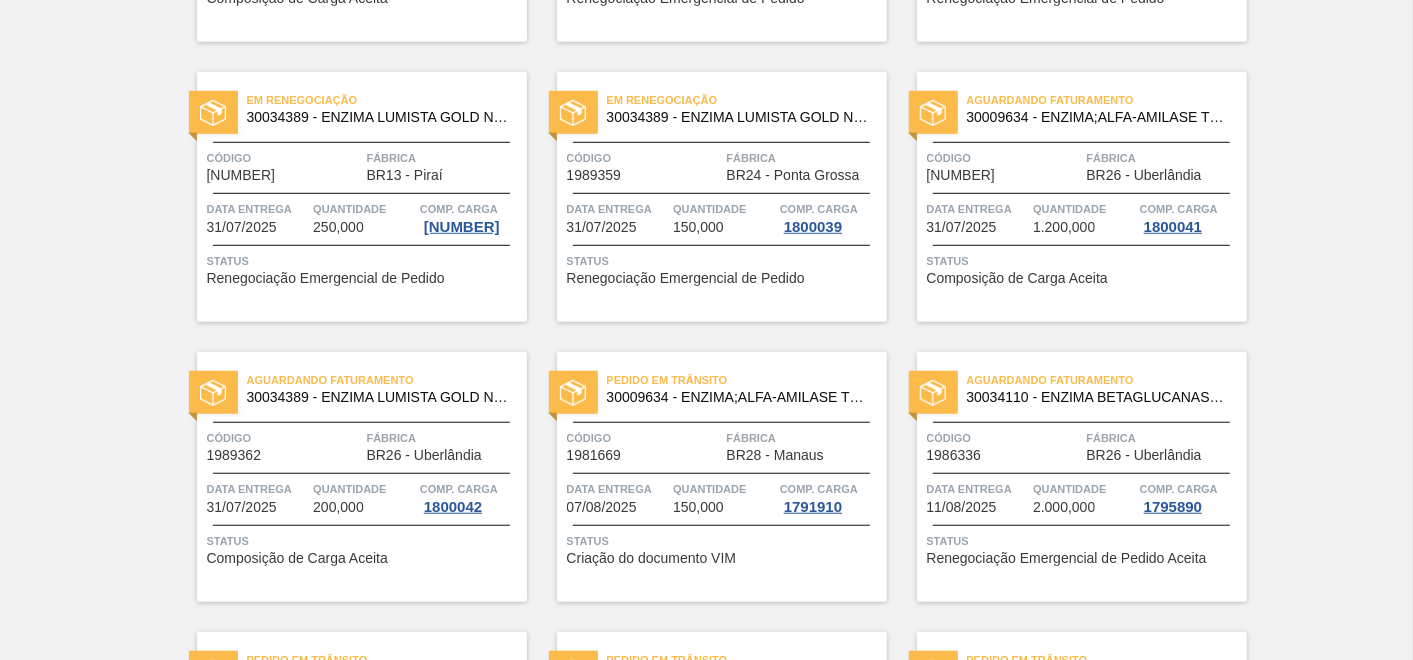 click on "Status" at bounding box center [1084, 261] 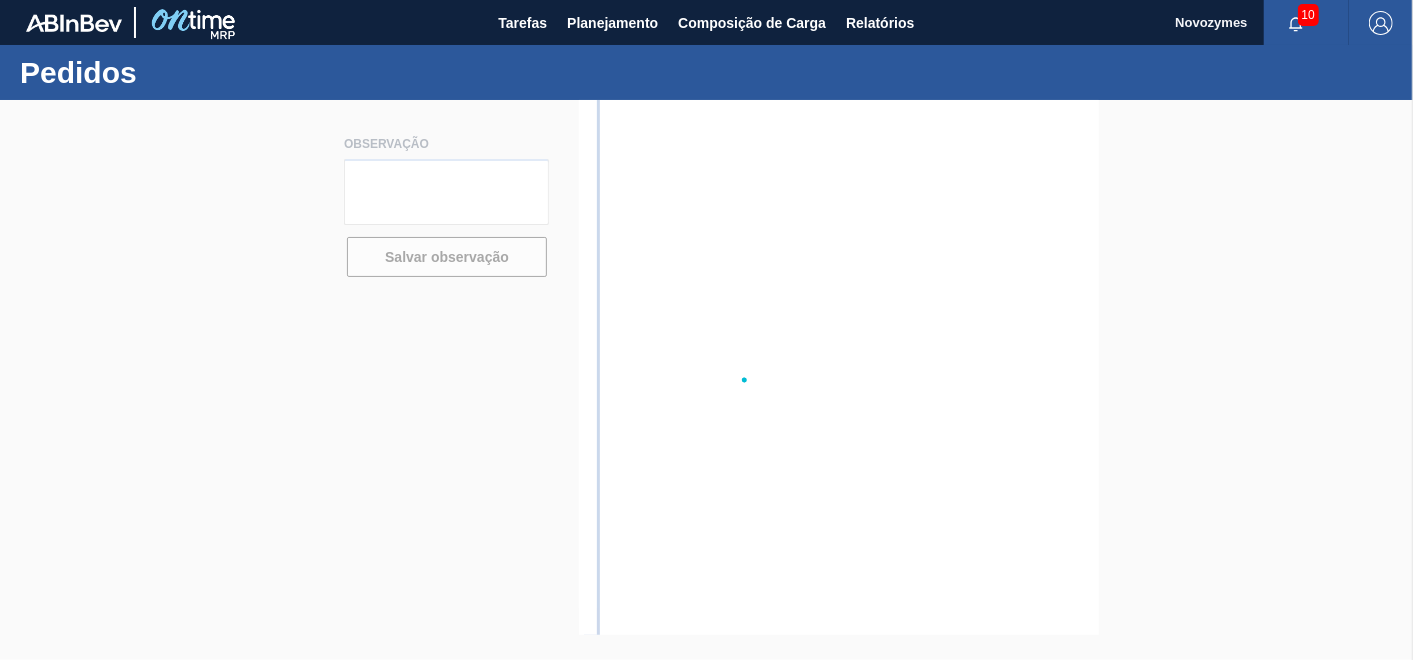 scroll, scrollTop: 0, scrollLeft: 0, axis: both 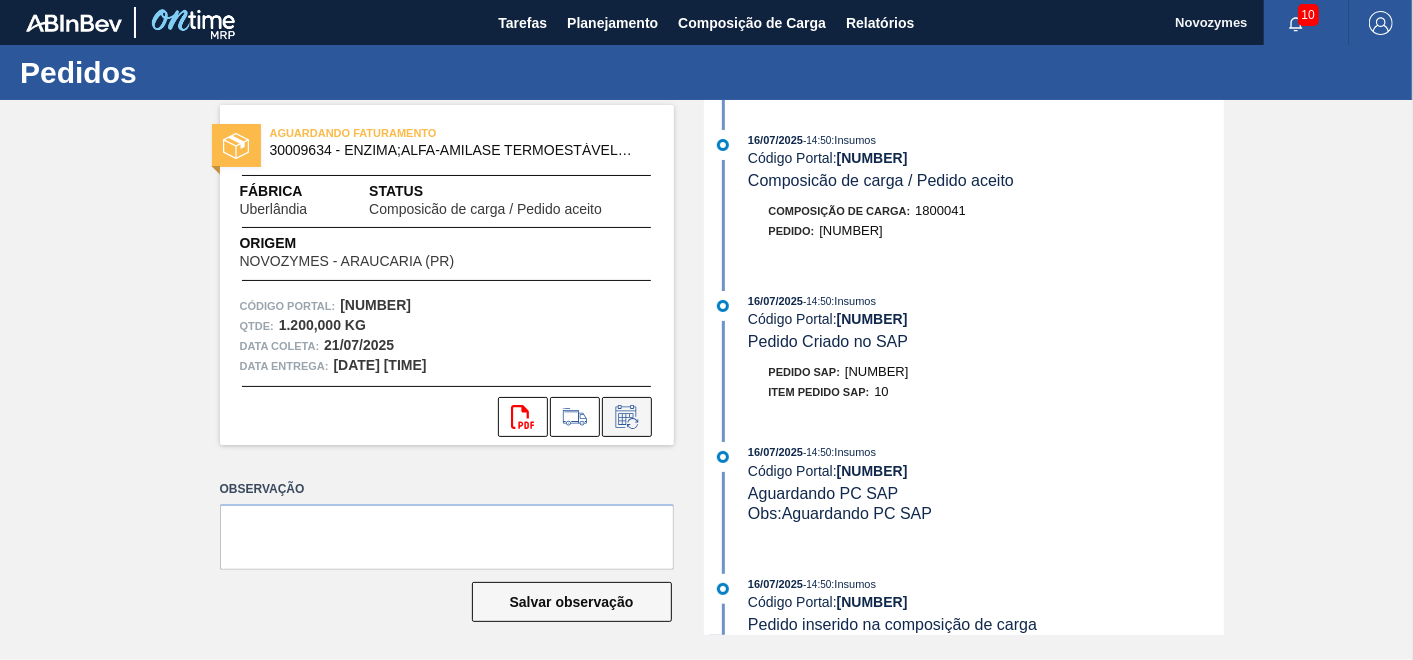 click 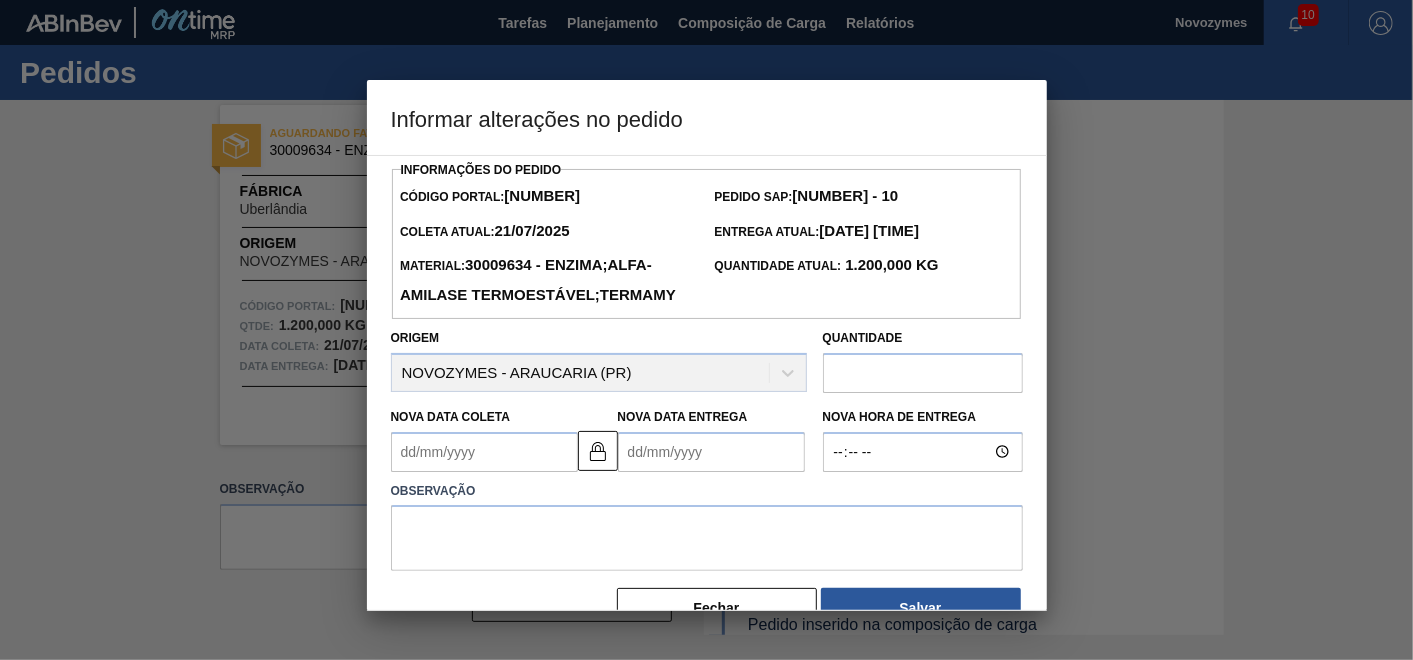click on "Nova Data Coleta" at bounding box center [484, 452] 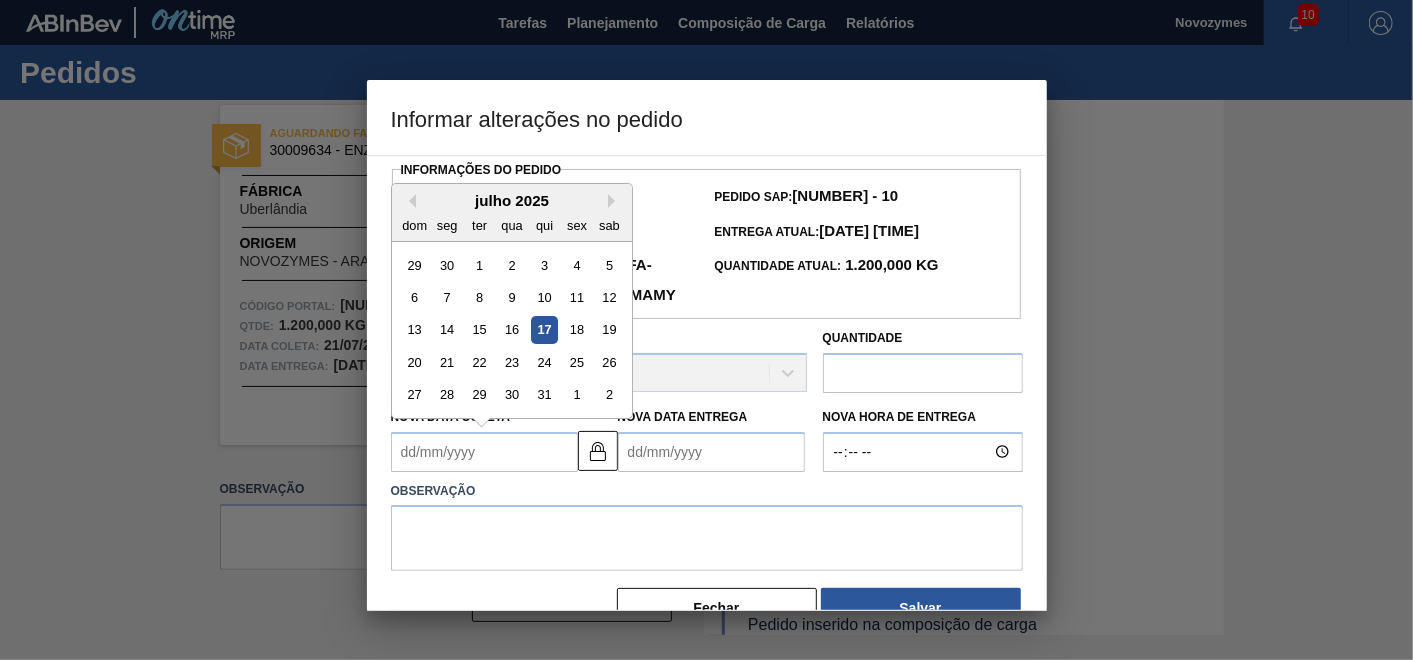 type on "22/07/2025" 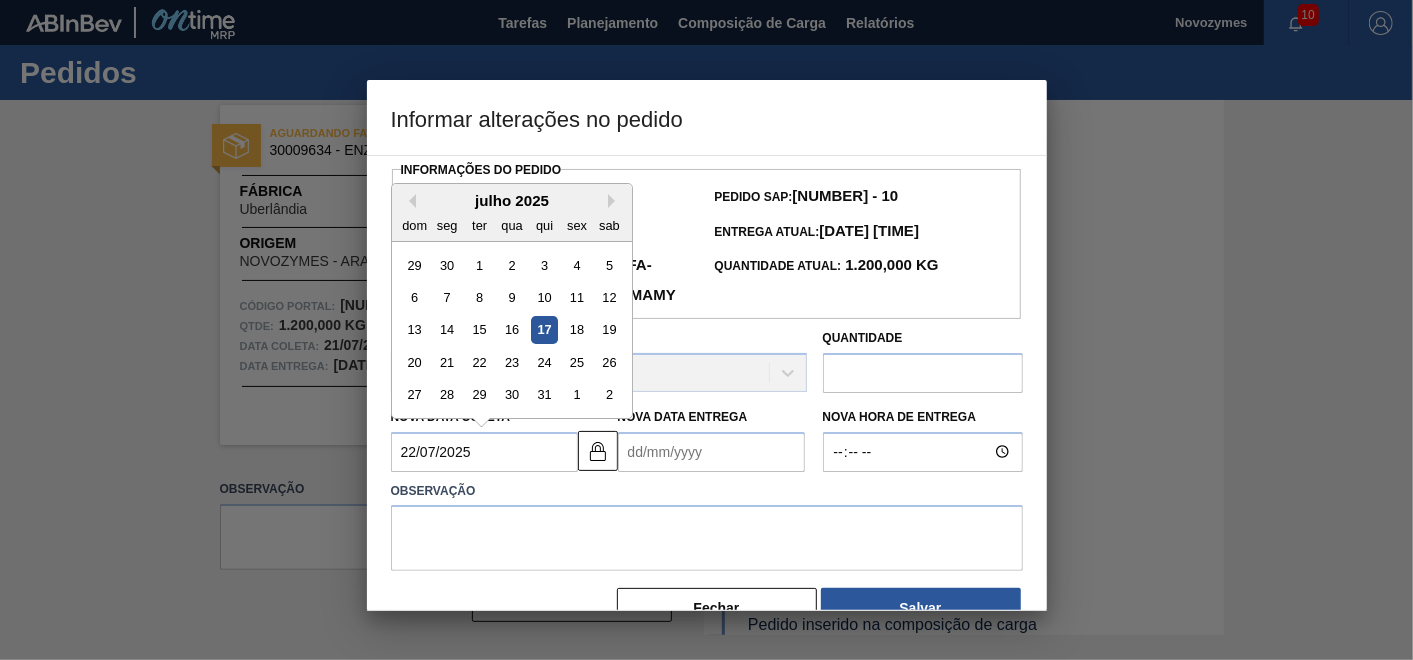 type on "03/08/2025" 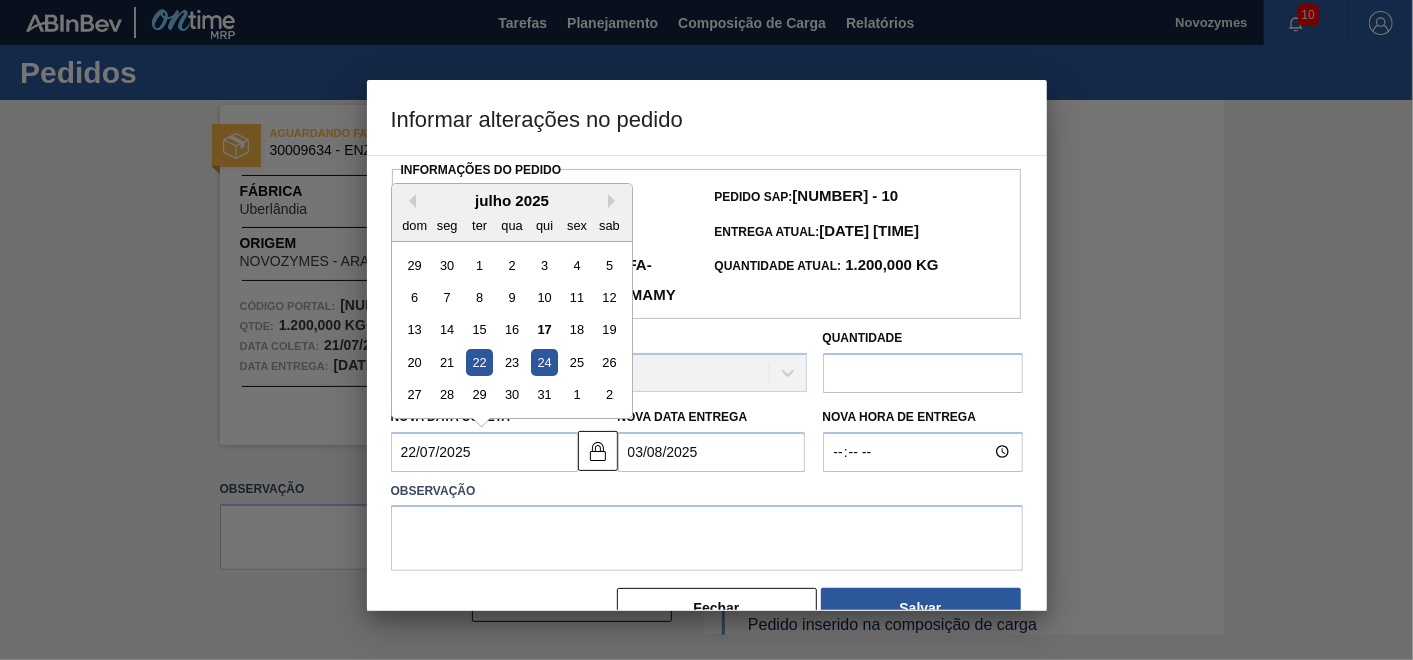 click on "22" at bounding box center [478, 362] 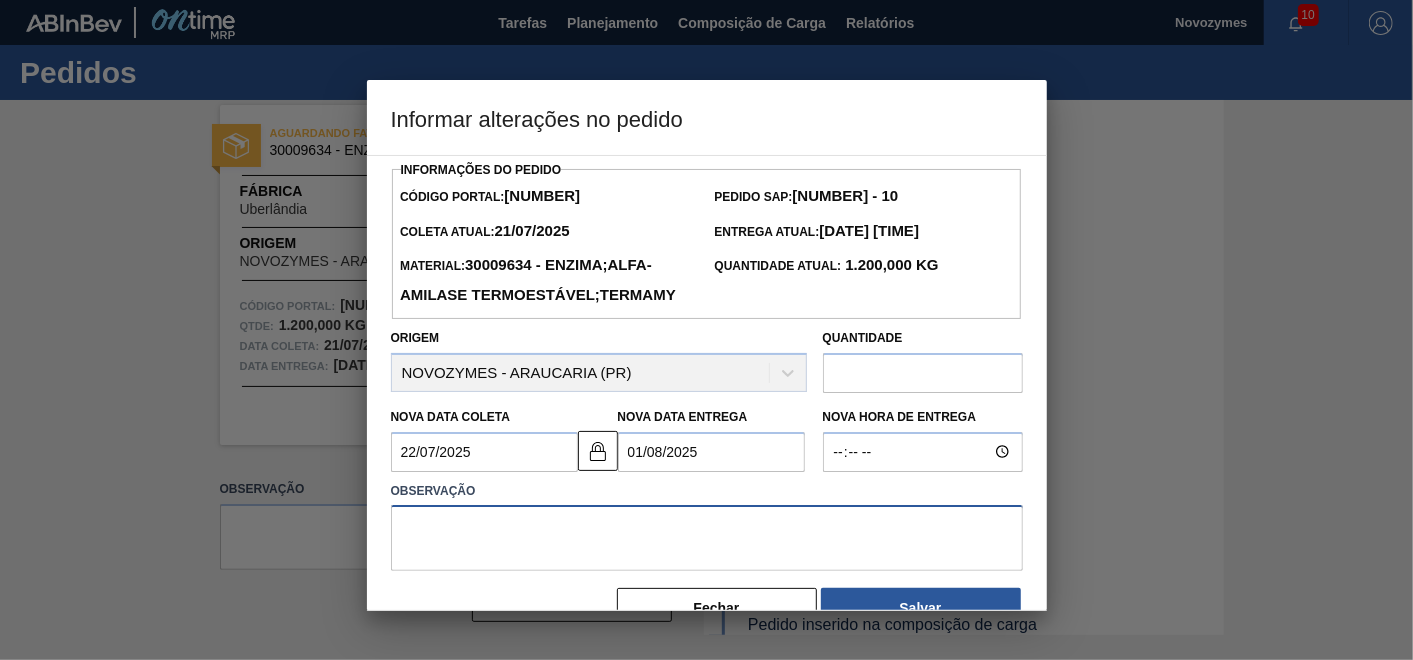 click at bounding box center (707, 538) 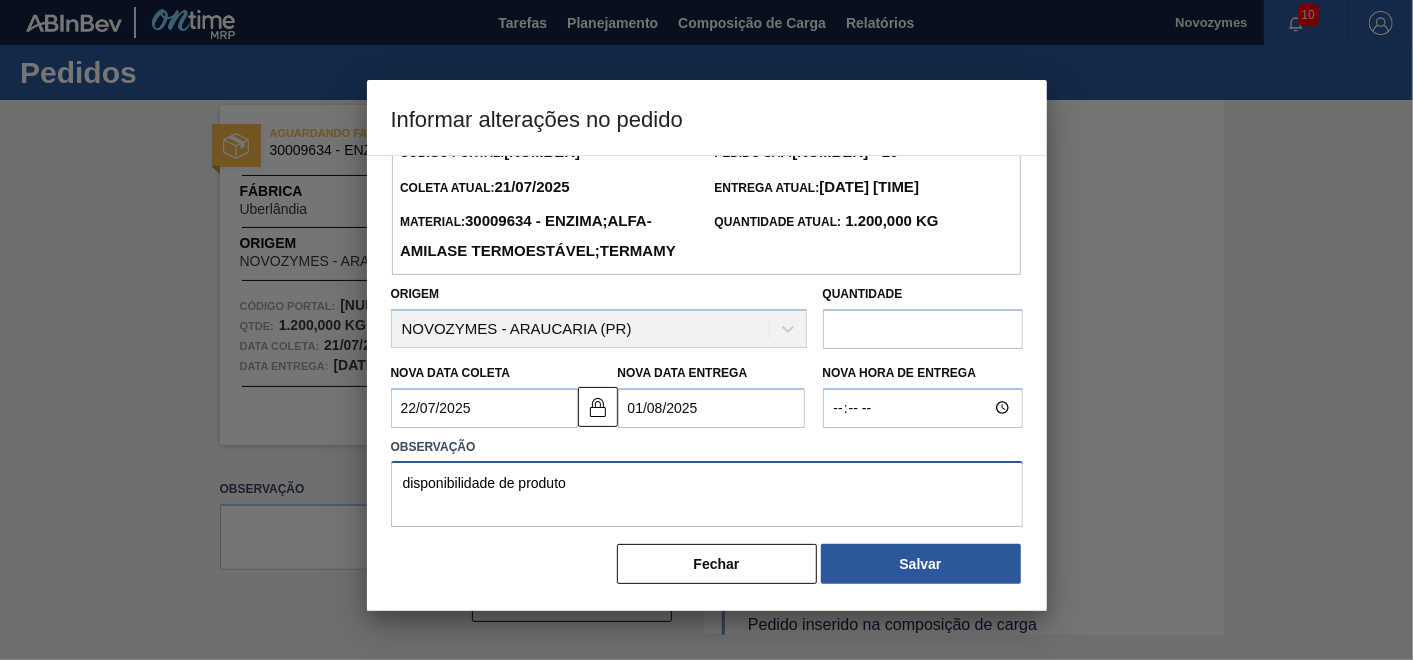 scroll, scrollTop: 74, scrollLeft: 0, axis: vertical 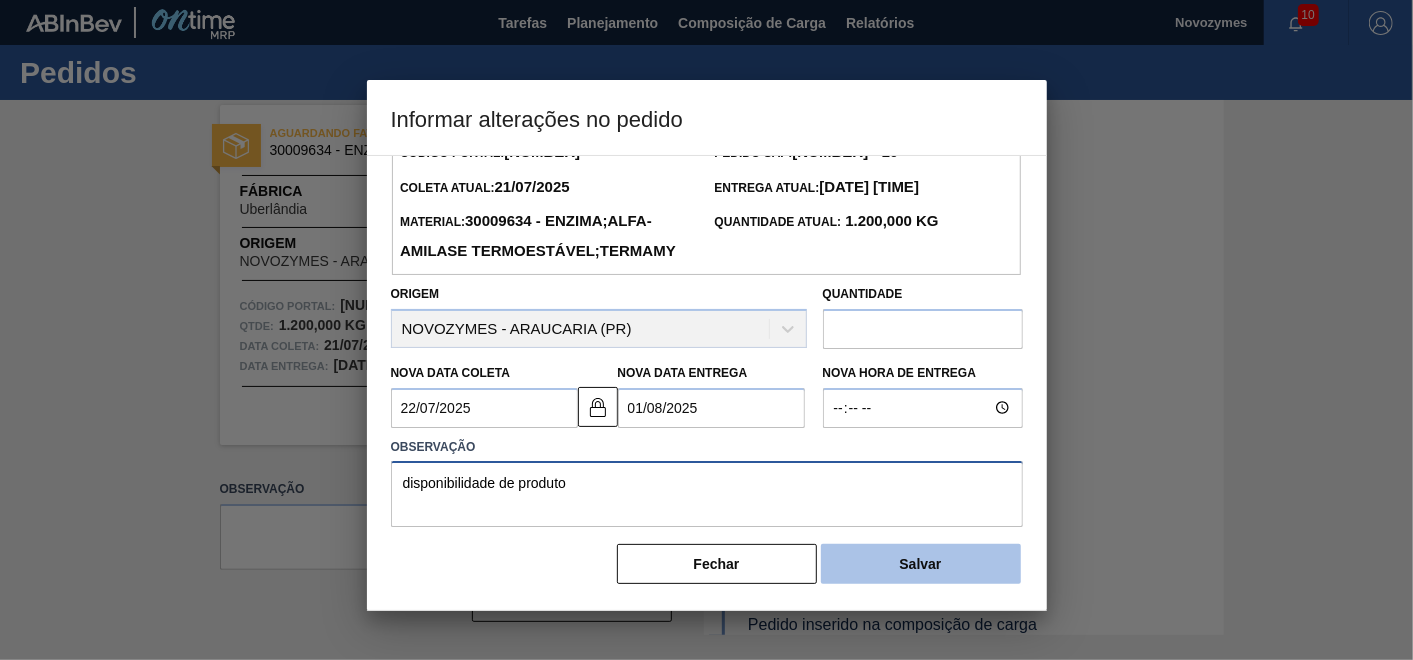 type on "disponibilidade de produto" 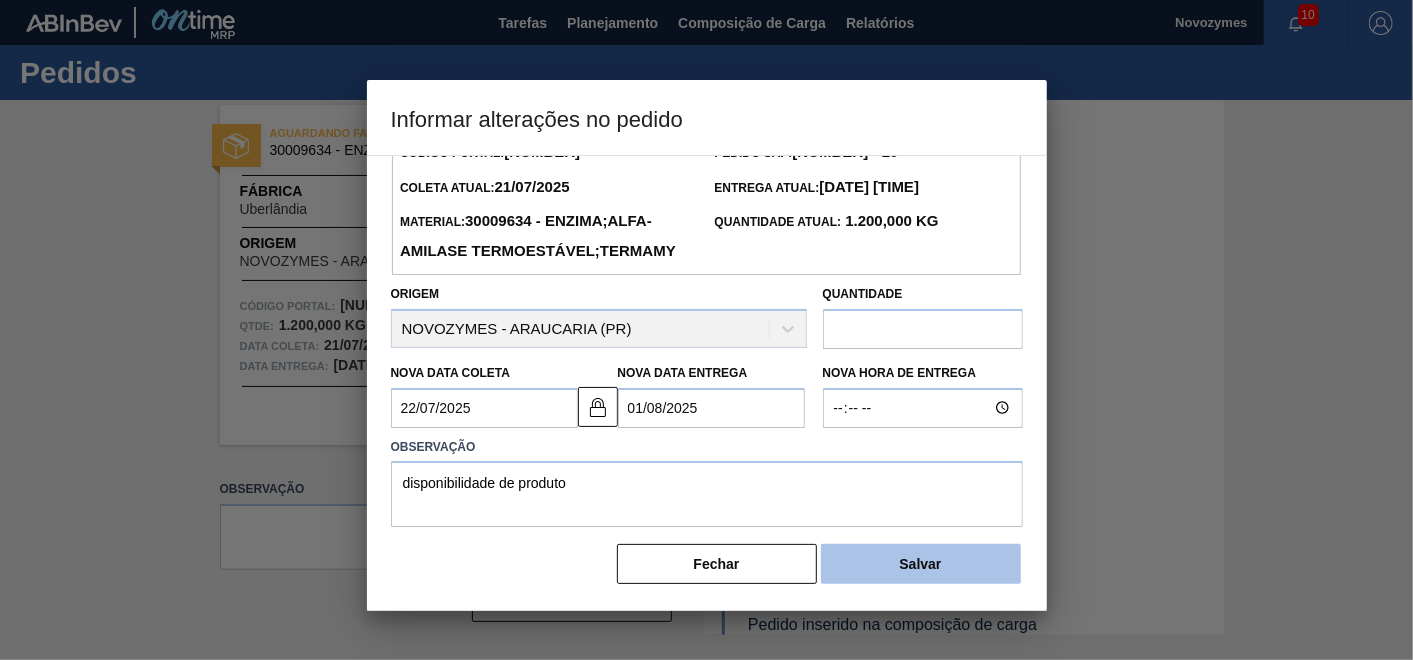 click on "Salvar" at bounding box center (921, 564) 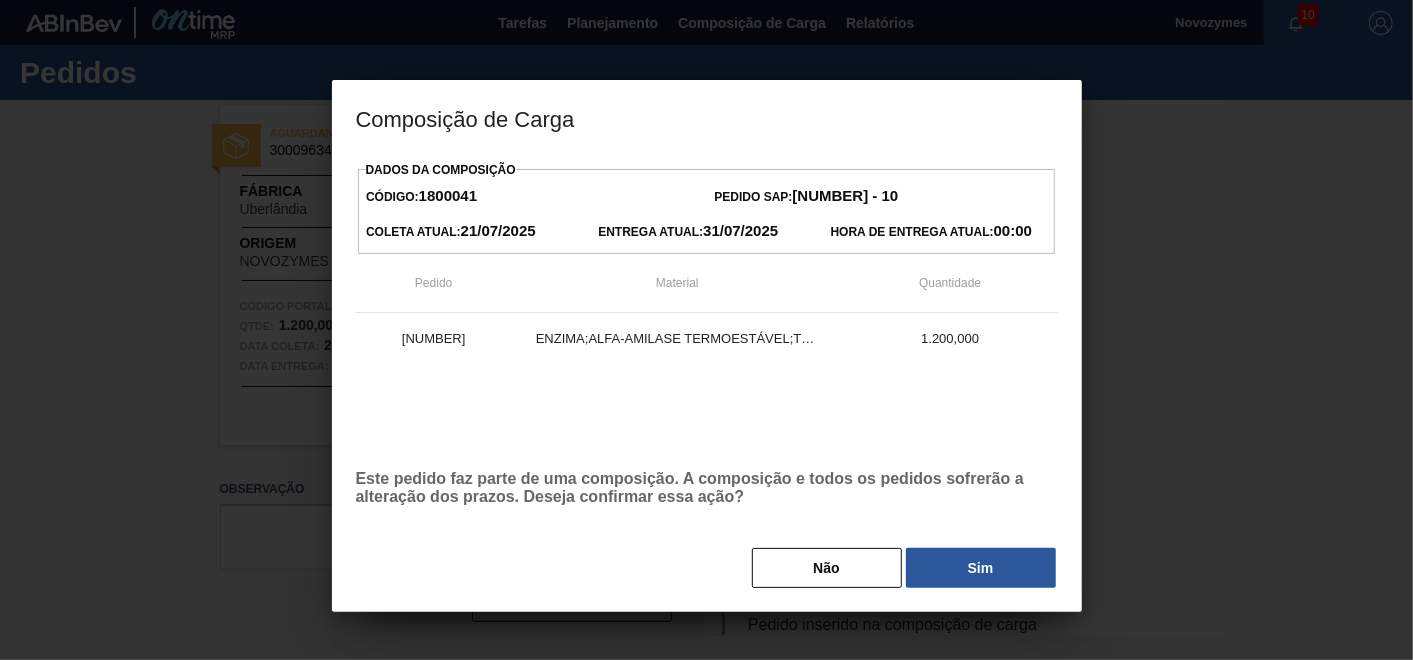click on "Sim" at bounding box center [981, 568] 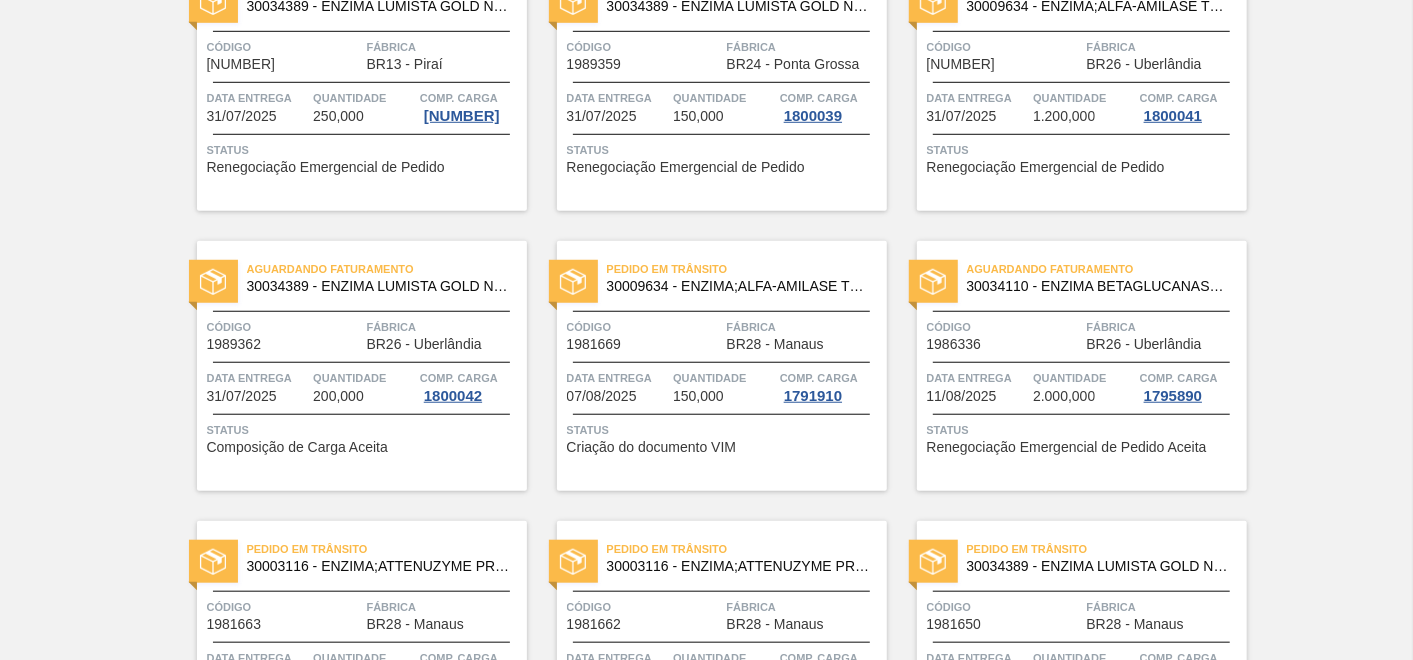 scroll, scrollTop: 888, scrollLeft: 0, axis: vertical 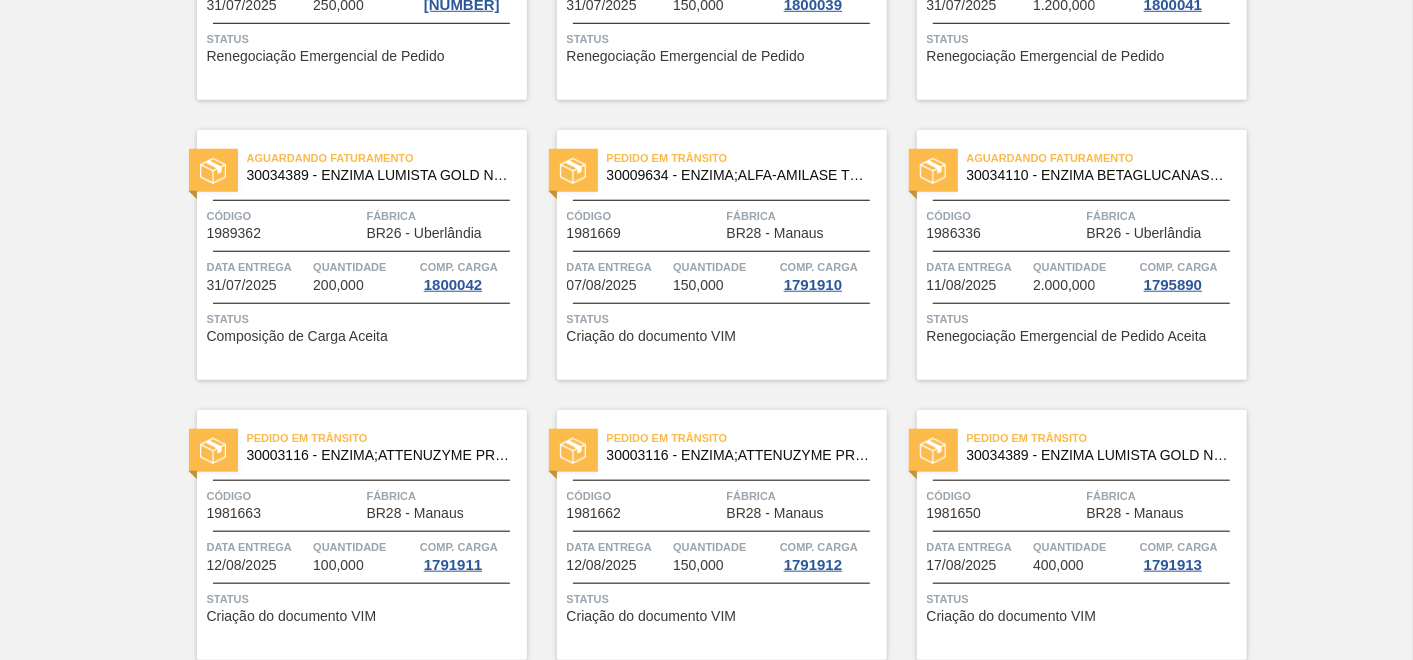 click on "Aguardando Faturamento [NUMBER] - ENZIMA LUMISTA GOLD NOVONESIS 25KG Código [NUMBER] Fábrica BR26 - Uberlândia Data entrega [DATE] Quantidade 200,000 Comp. Carga [NUMBER] Status Composição de Carga Aceita" at bounding box center [362, 255] 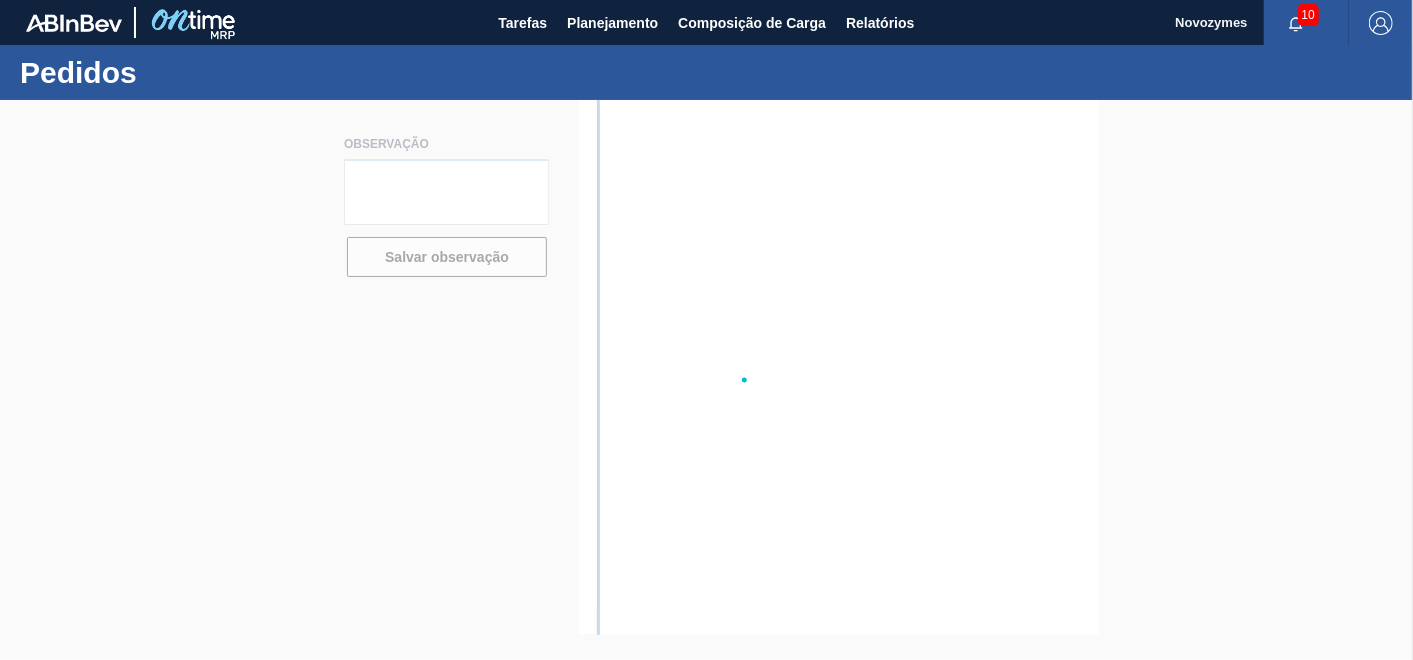 scroll, scrollTop: 0, scrollLeft: 0, axis: both 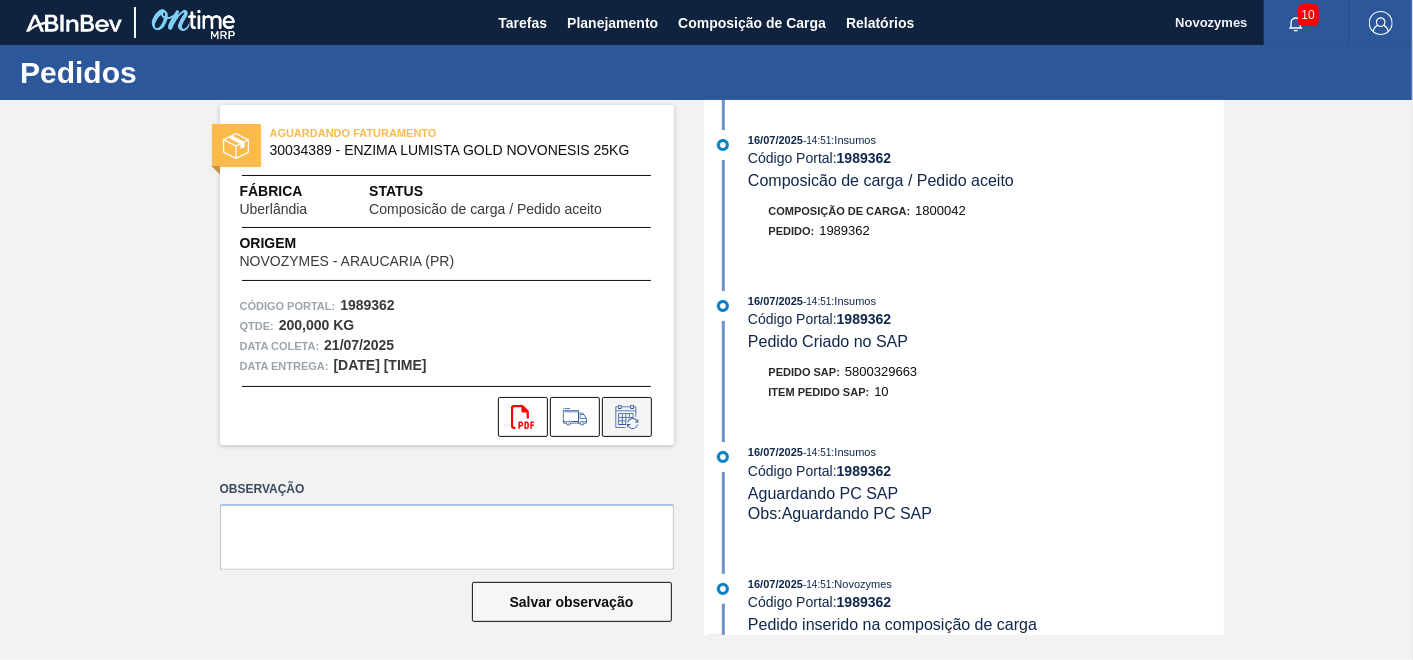 click 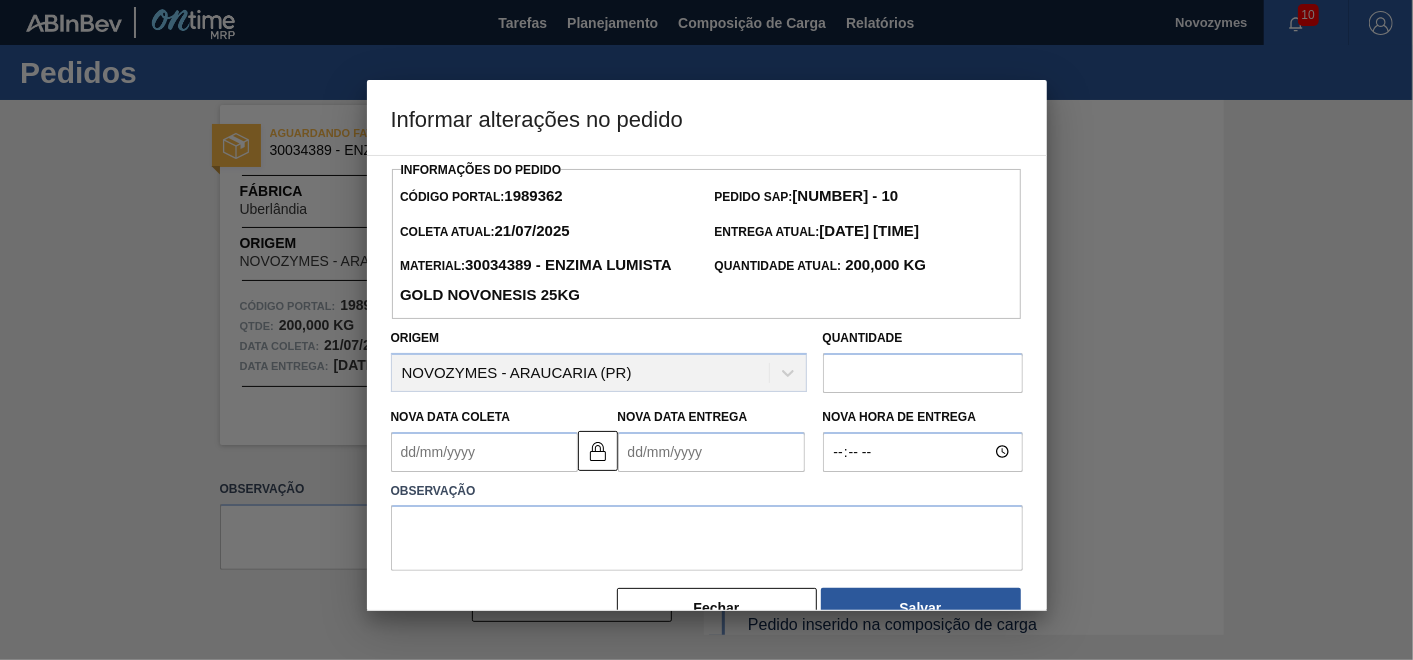click on "Nova Data Coleta" at bounding box center [484, 452] 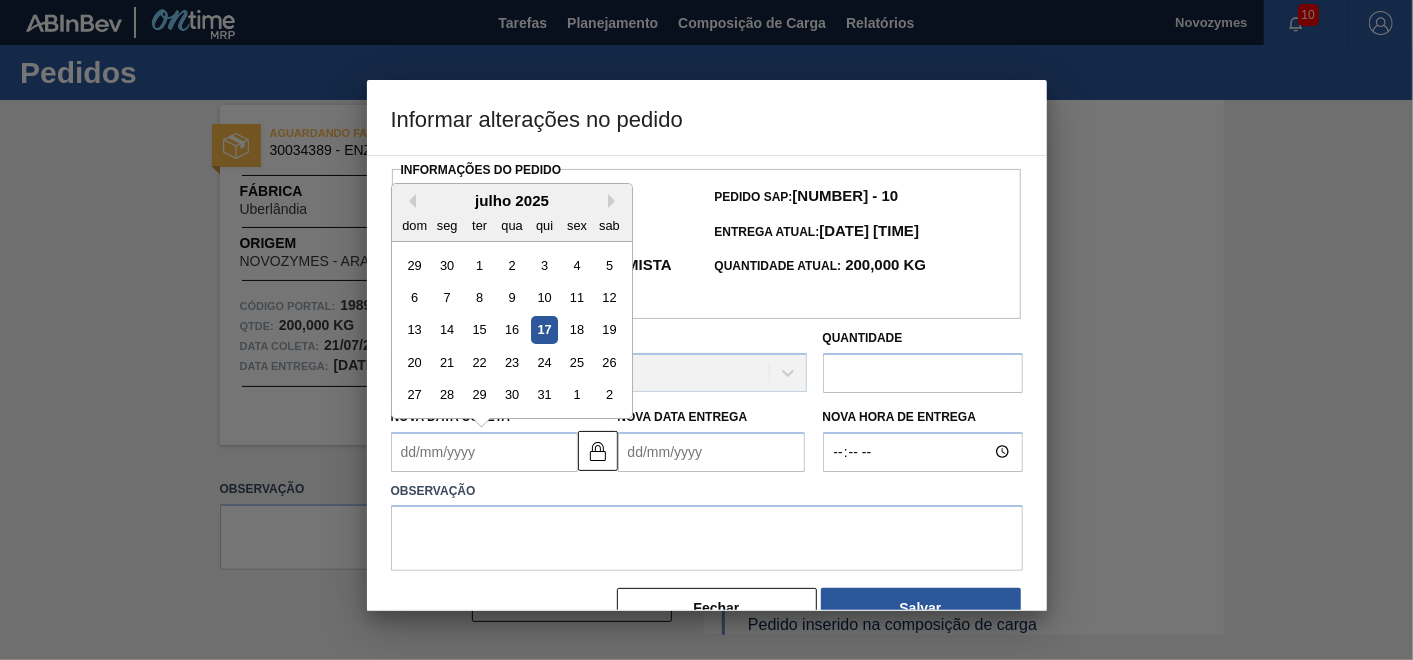 type on "22/07/2025" 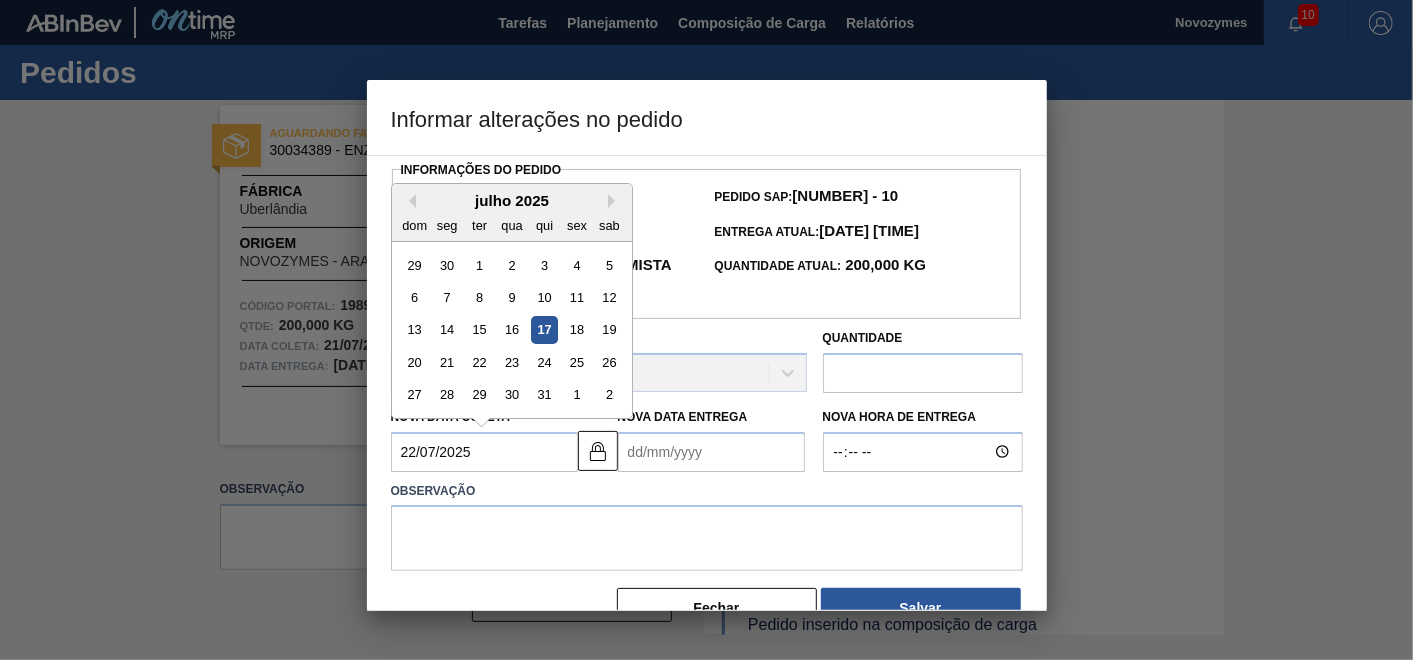 type on "03/08/2025" 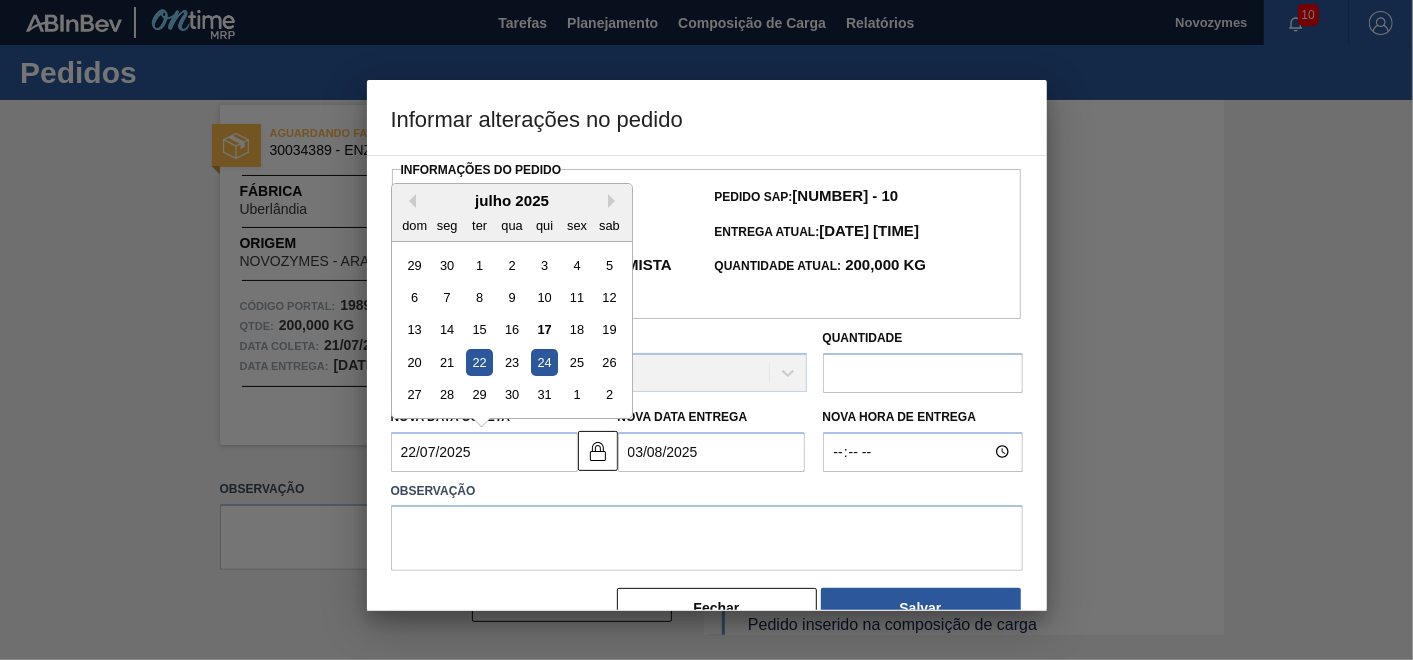 click on "22" at bounding box center (478, 362) 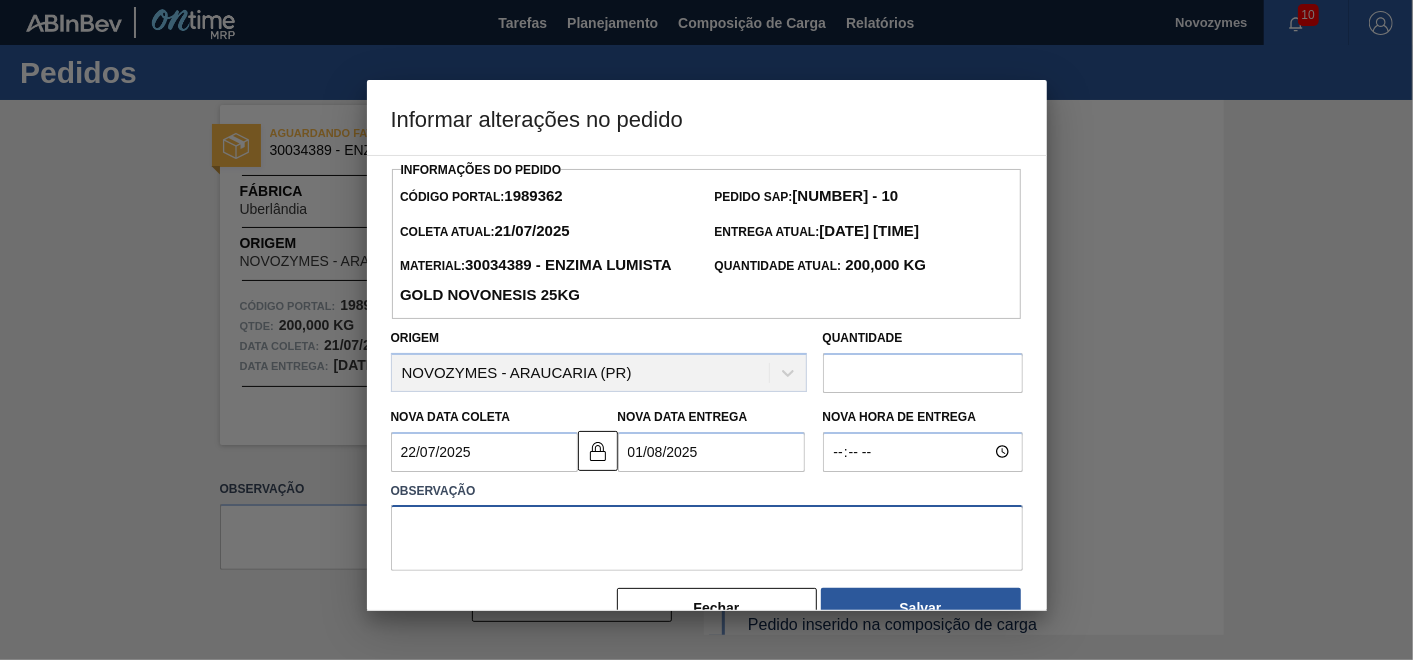 click at bounding box center (707, 538) 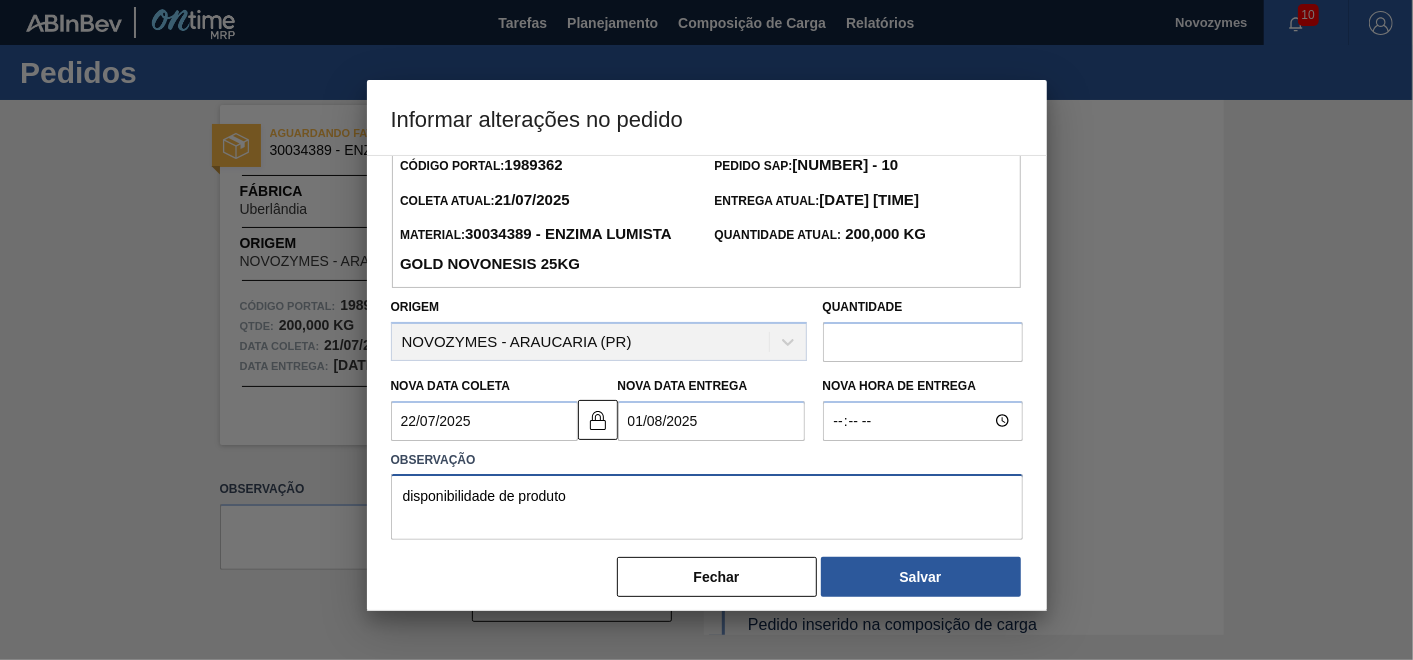 scroll, scrollTop: 44, scrollLeft: 0, axis: vertical 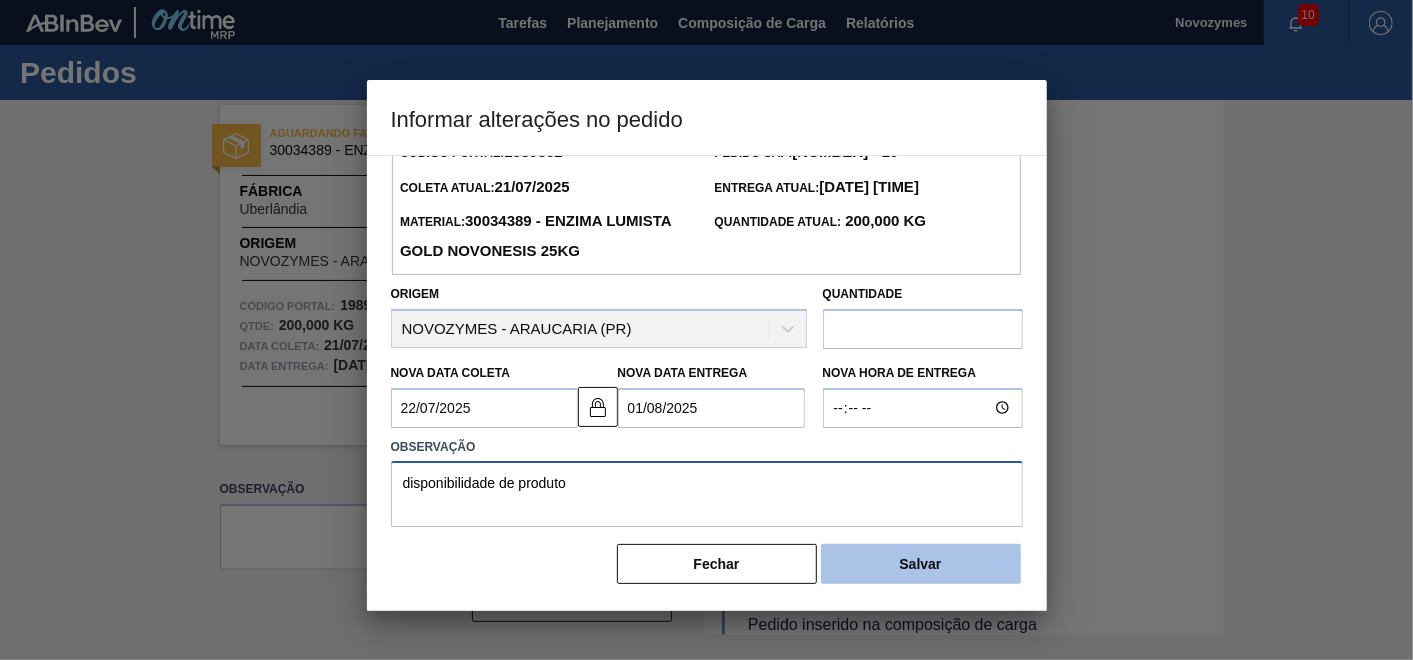 type on "disponibilidade de produto" 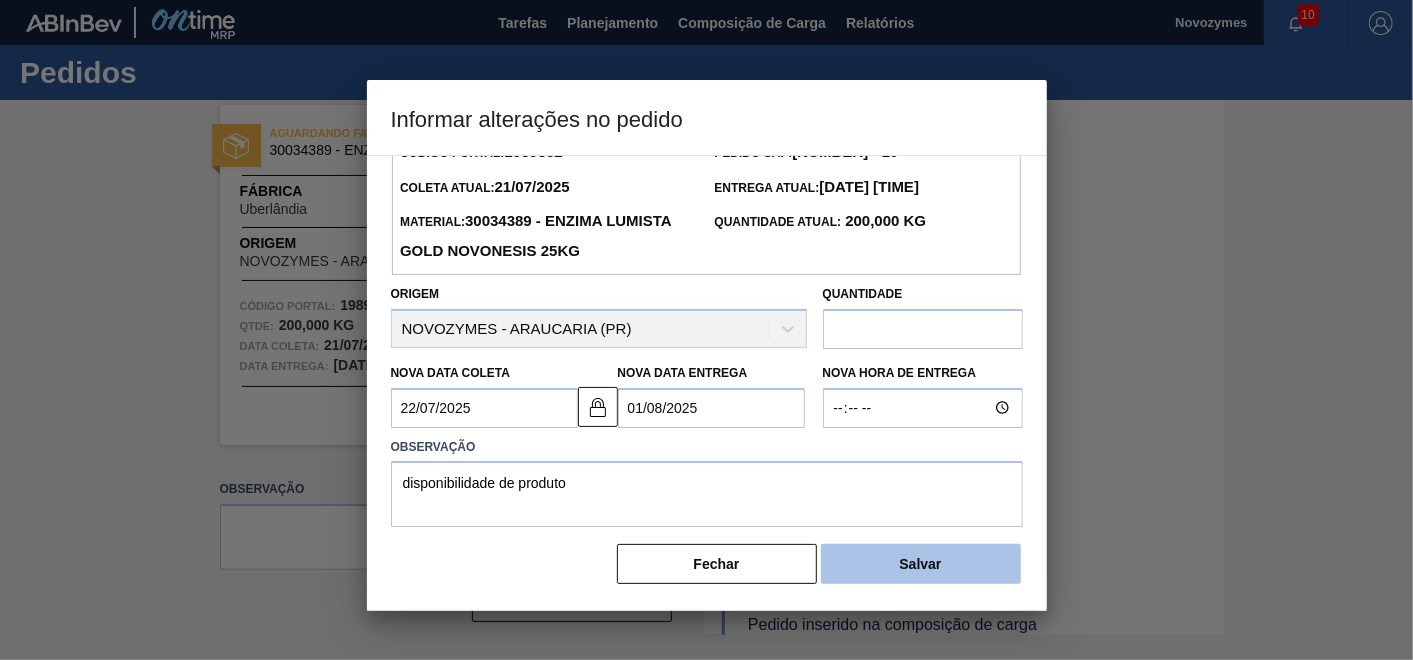 click on "Salvar" at bounding box center [921, 564] 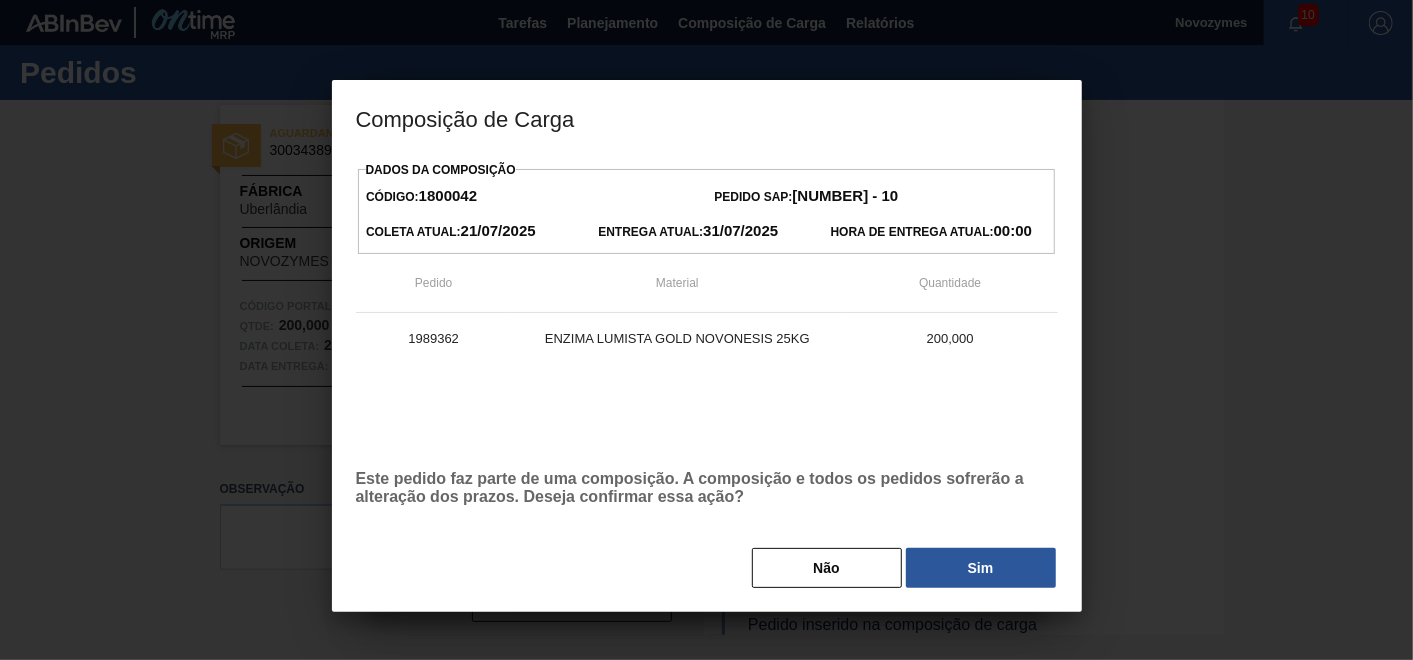 click on "Sim" at bounding box center [981, 568] 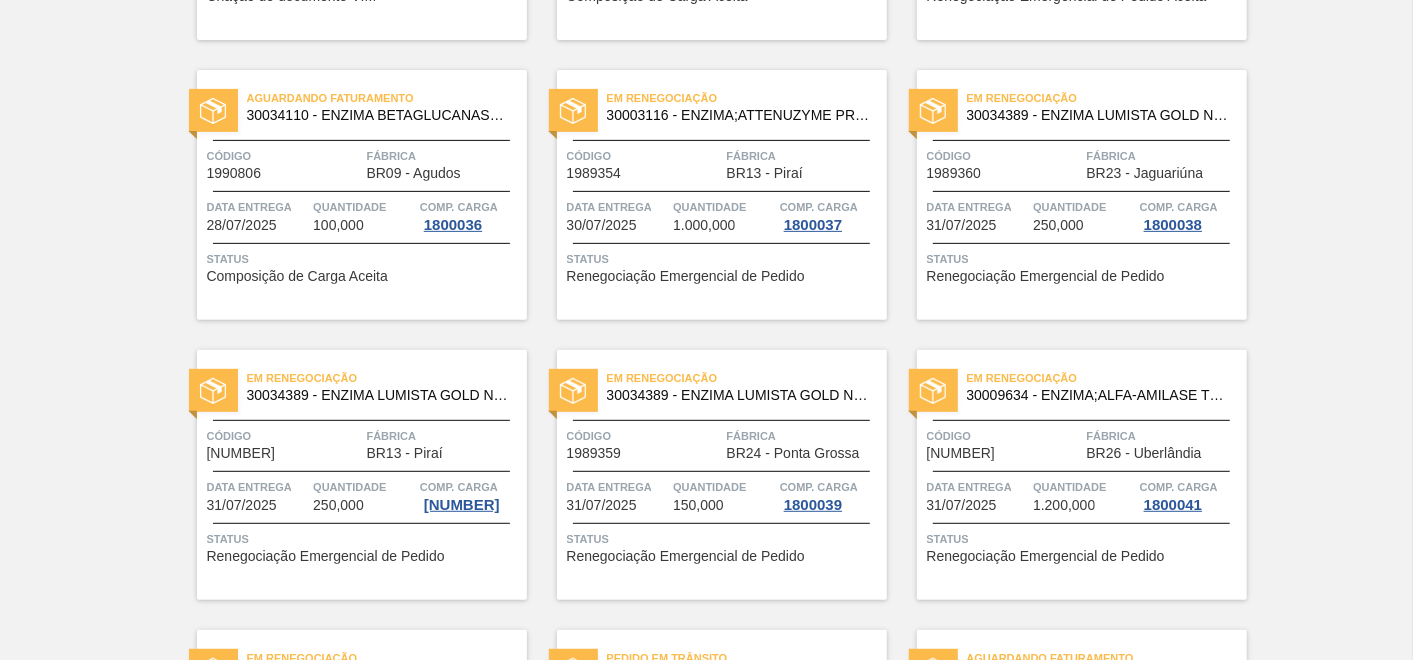 scroll, scrollTop: 72, scrollLeft: 0, axis: vertical 